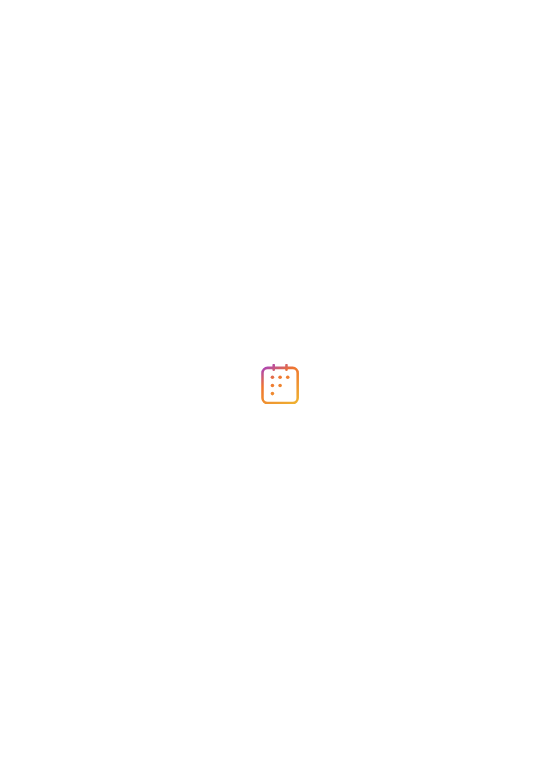 scroll, scrollTop: 0, scrollLeft: 0, axis: both 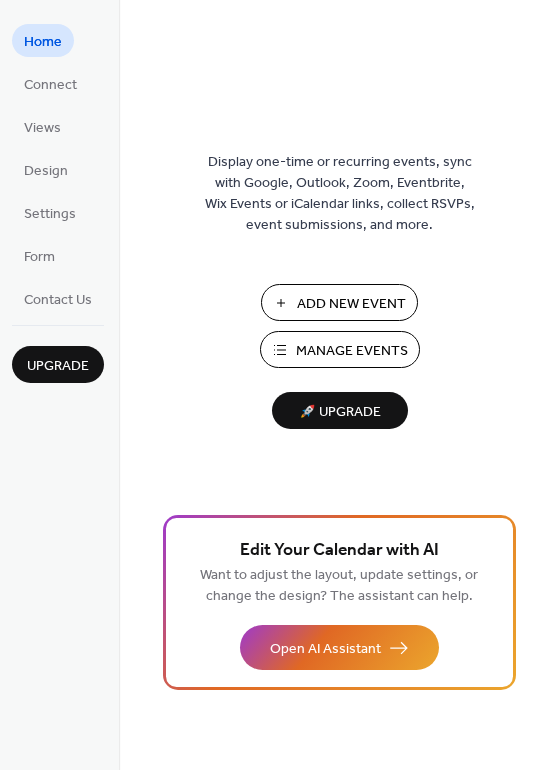 click on "Add New Event" at bounding box center (351, 304) 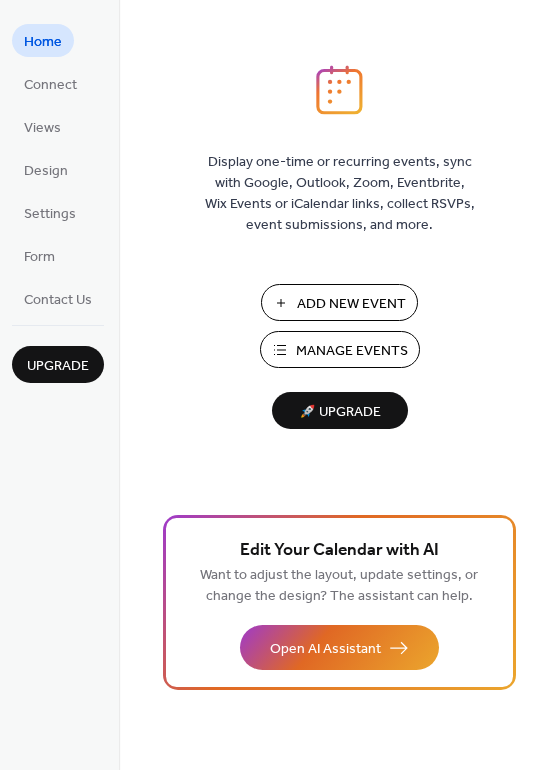 click on "Manage Events" at bounding box center [340, 349] 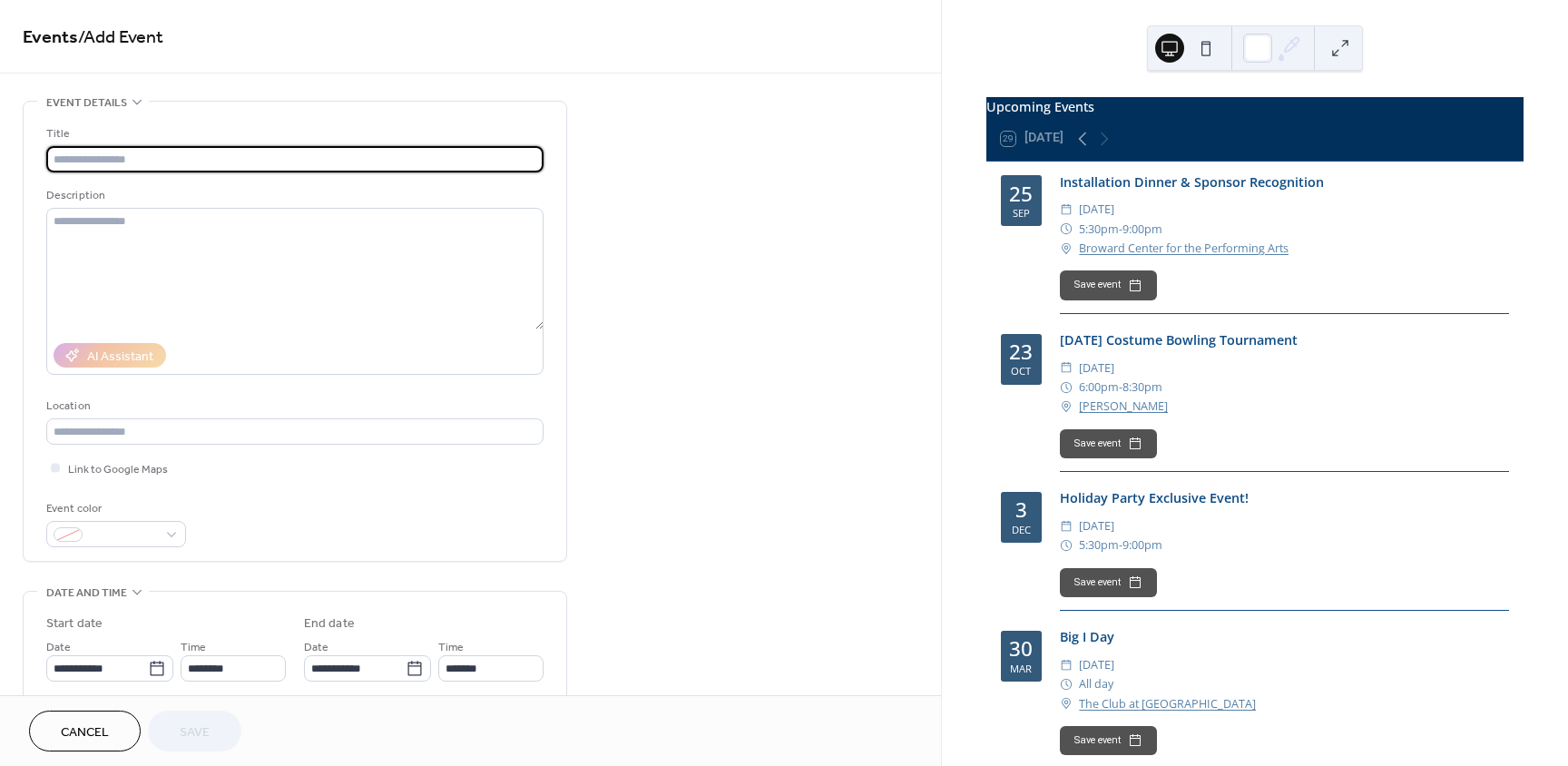 scroll, scrollTop: 0, scrollLeft: 0, axis: both 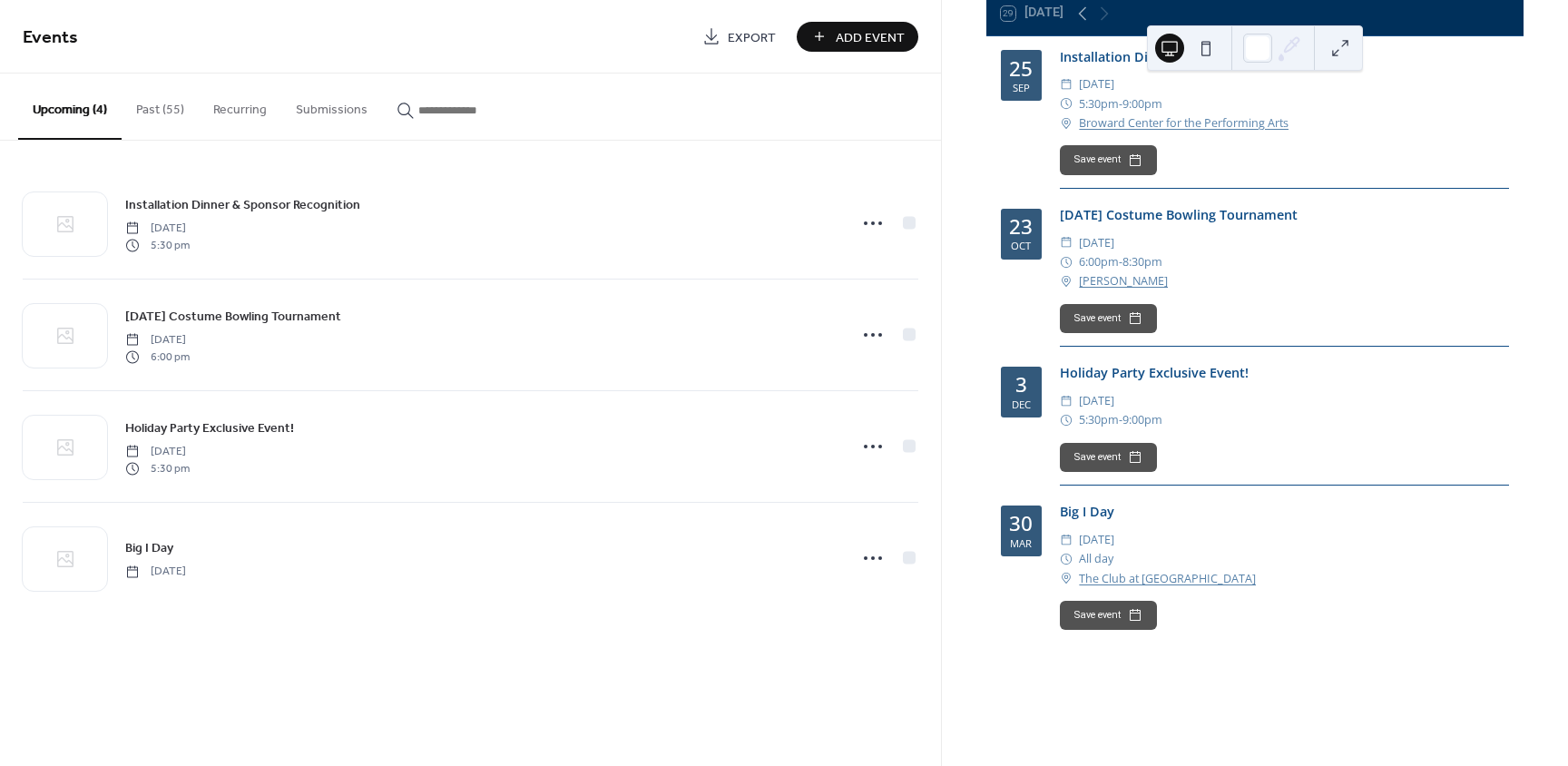 click on "Add Event" at bounding box center (858, 36) 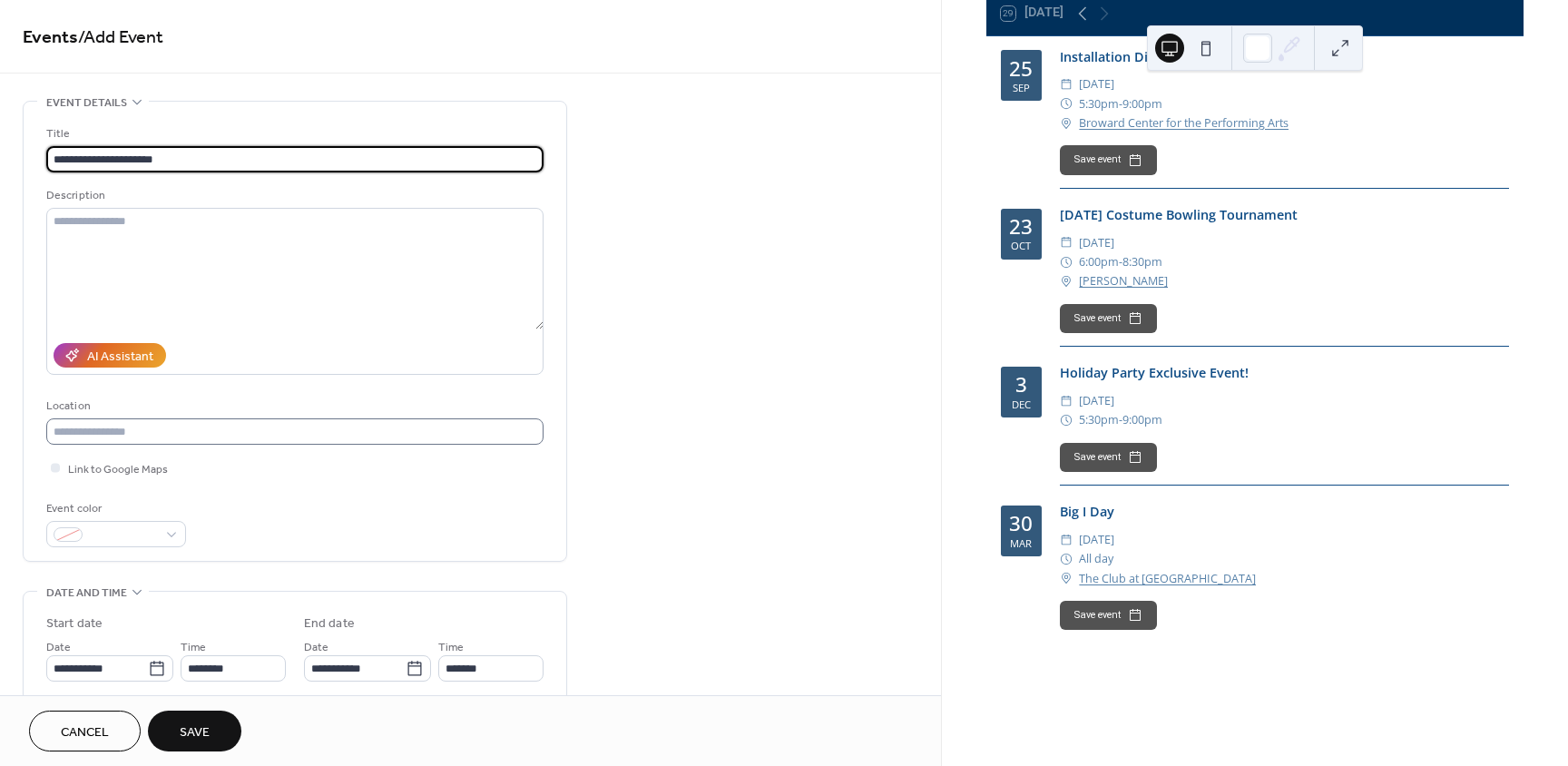 type on "**********" 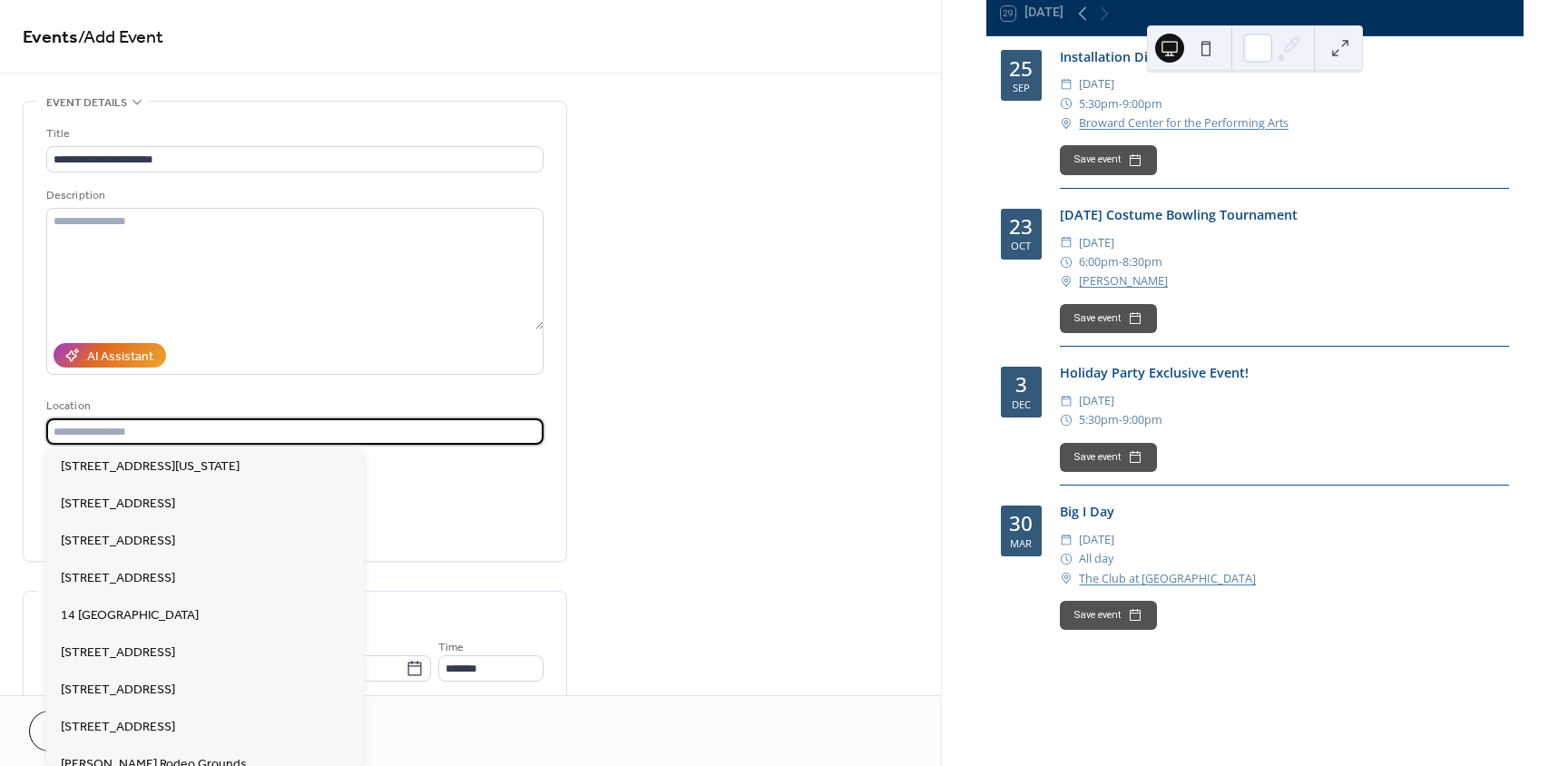 click at bounding box center [295, 431] 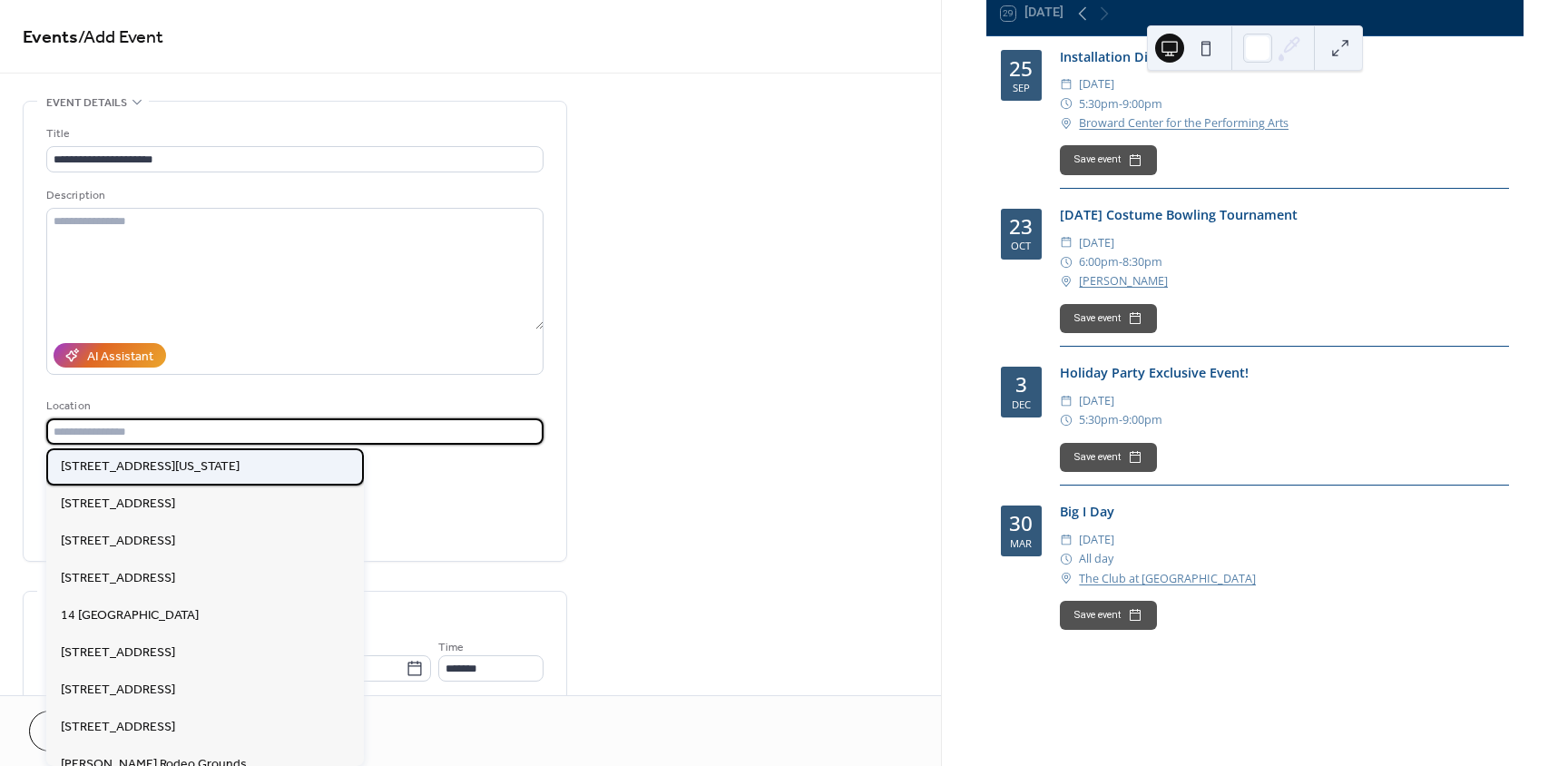 click on "1 Panther Parkway | Sunrise, Florida 33323" at bounding box center [150, 466] 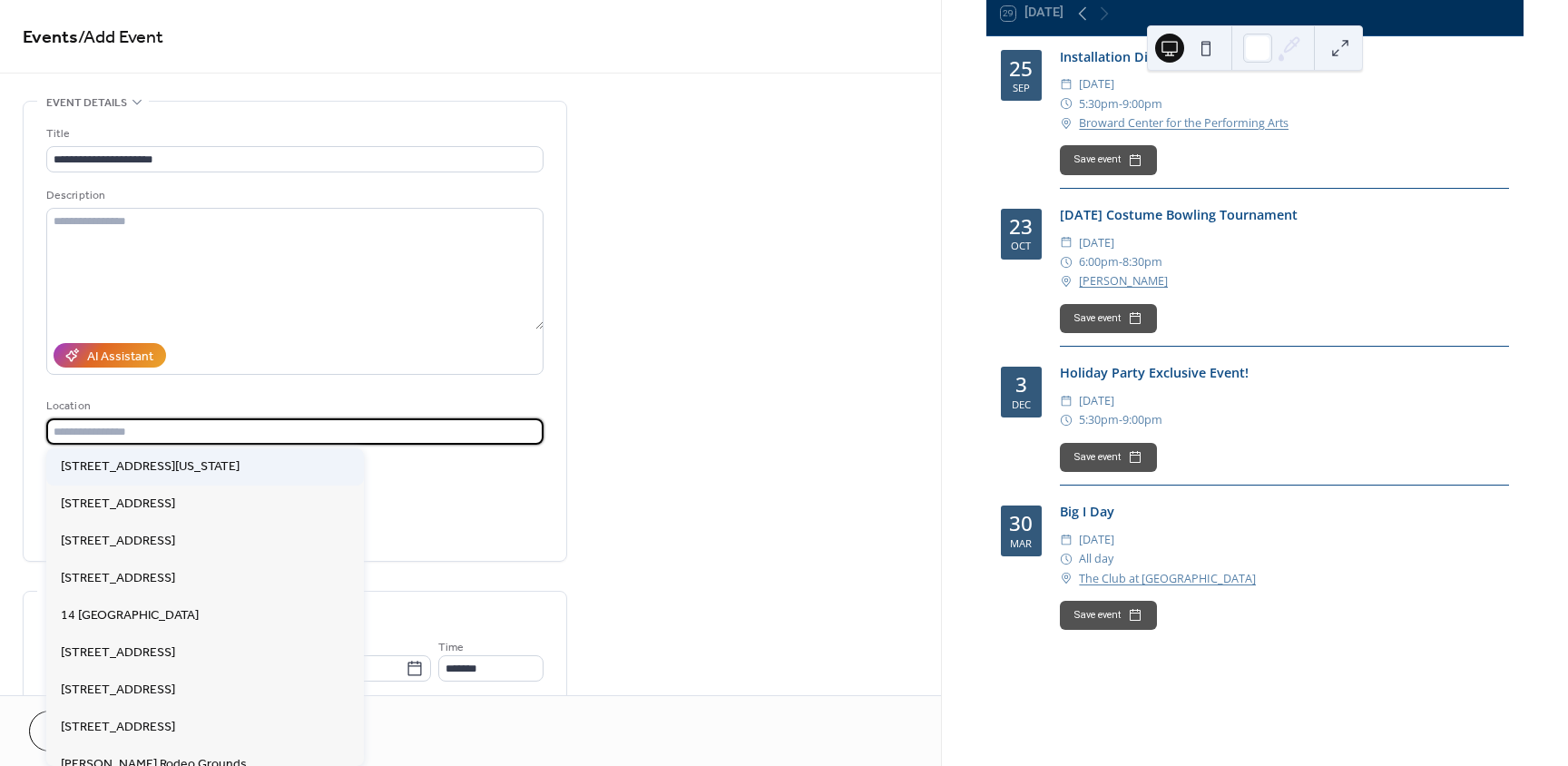 type on "**********" 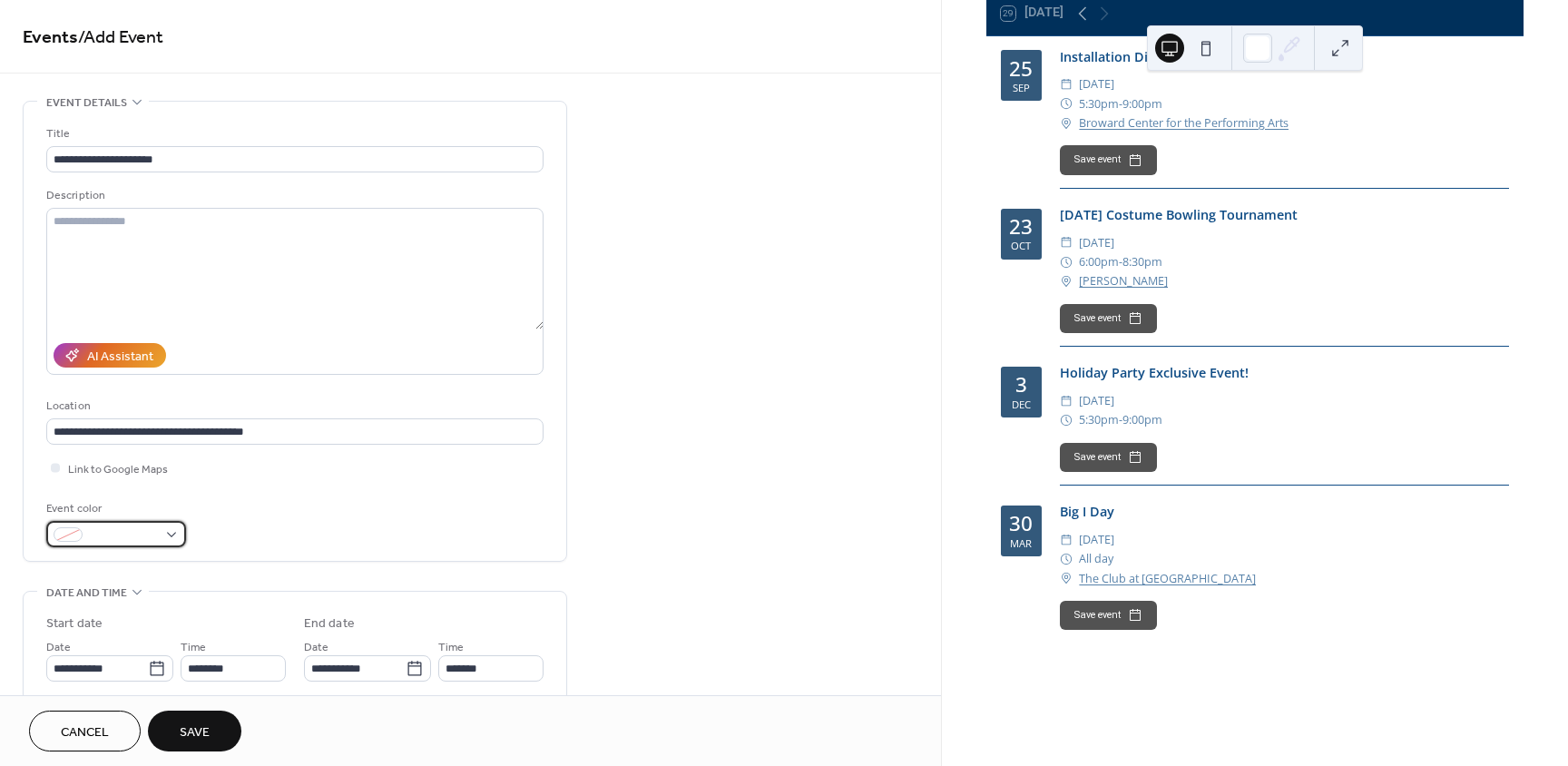 click at bounding box center (123, 535) 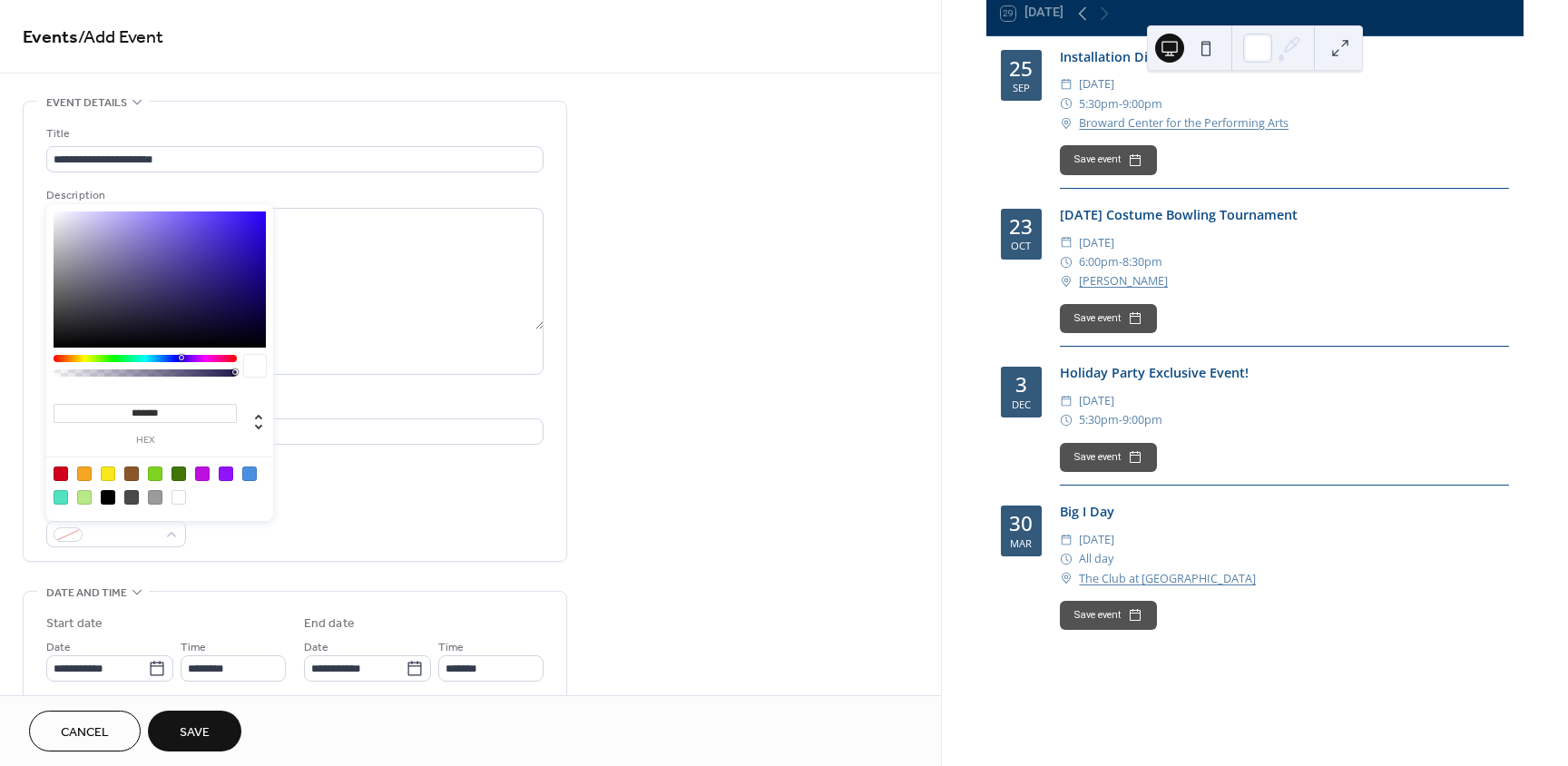 click at bounding box center (160, 280) 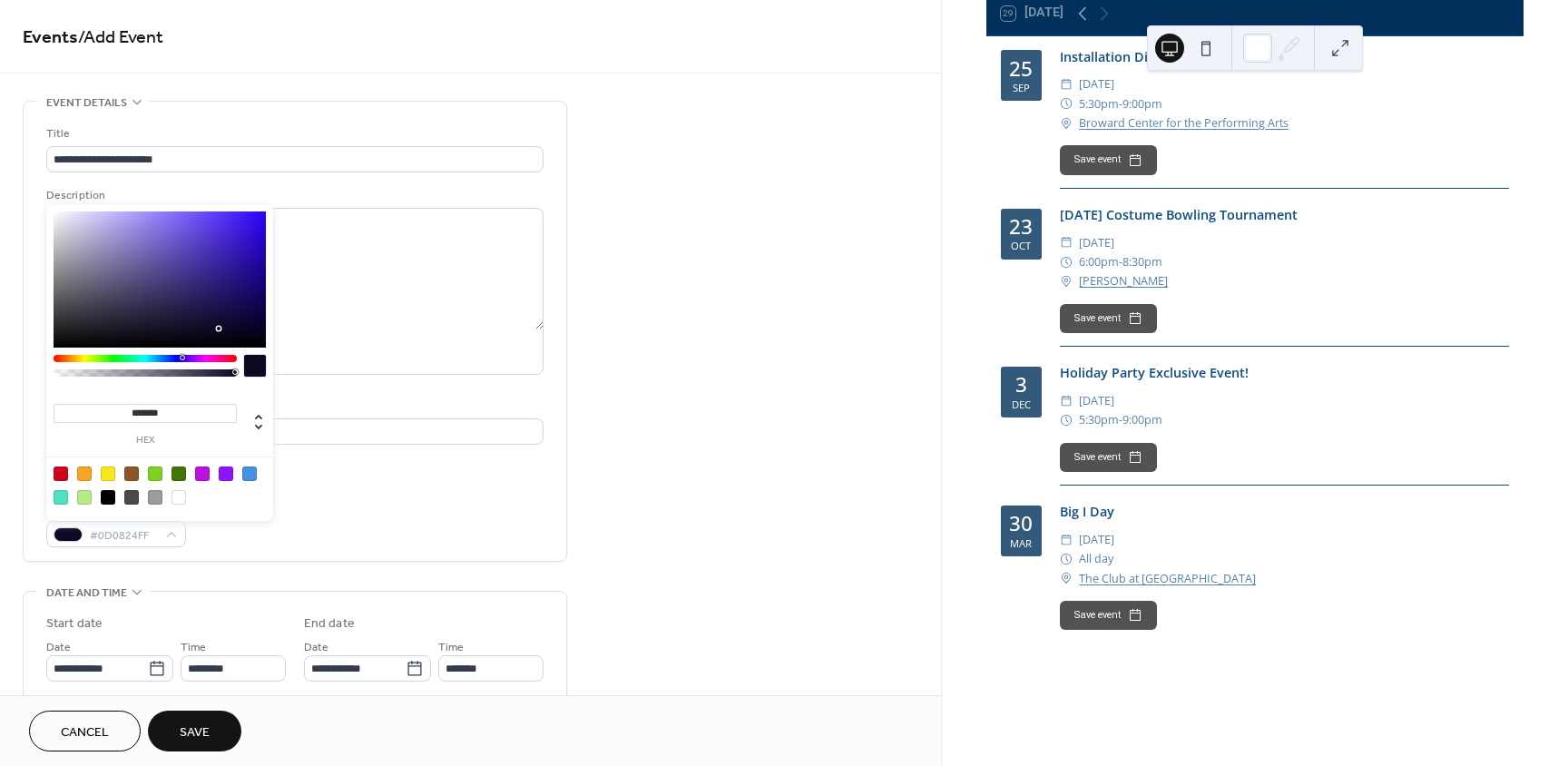 click at bounding box center (160, 280) 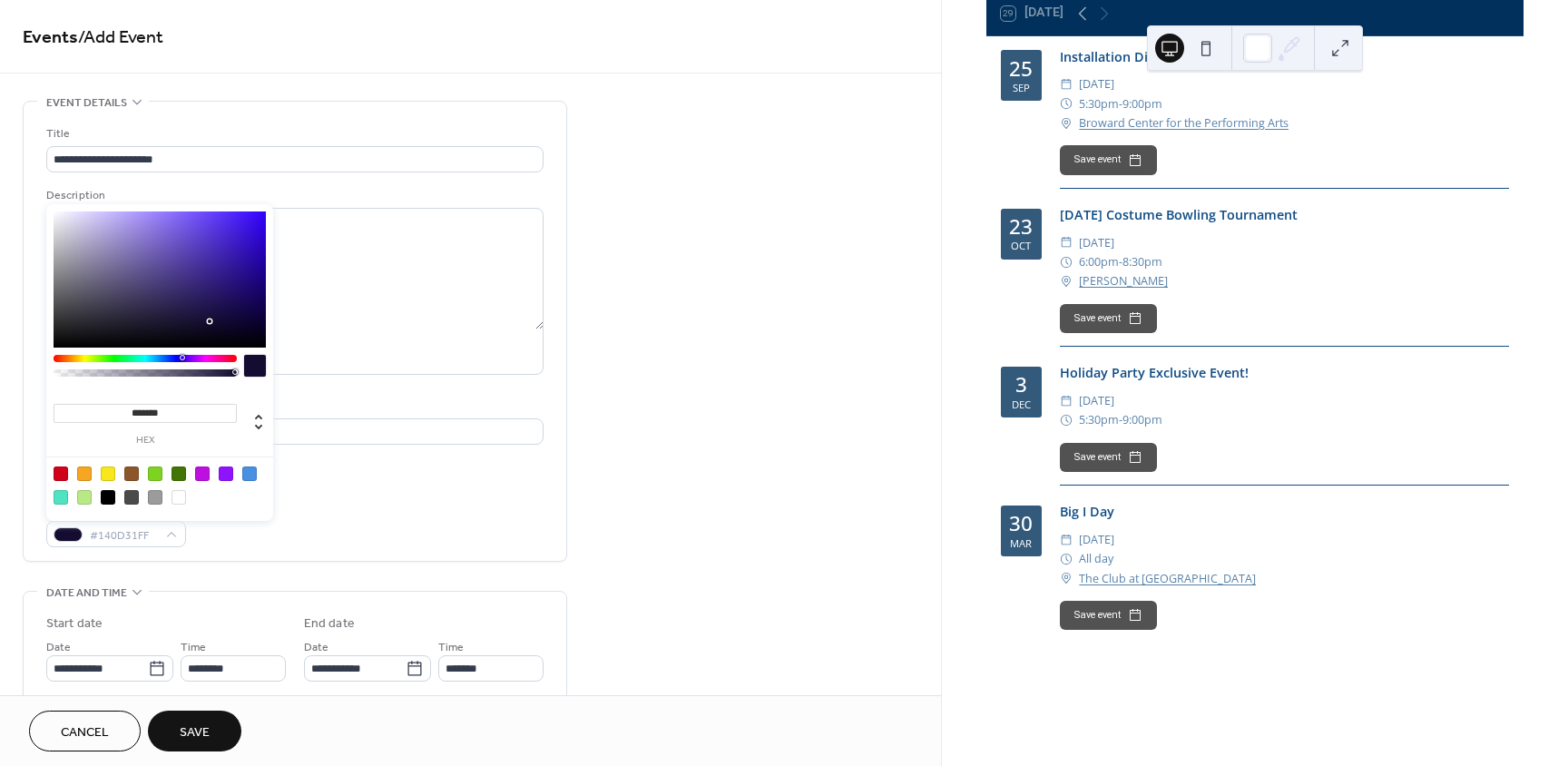 type on "*******" 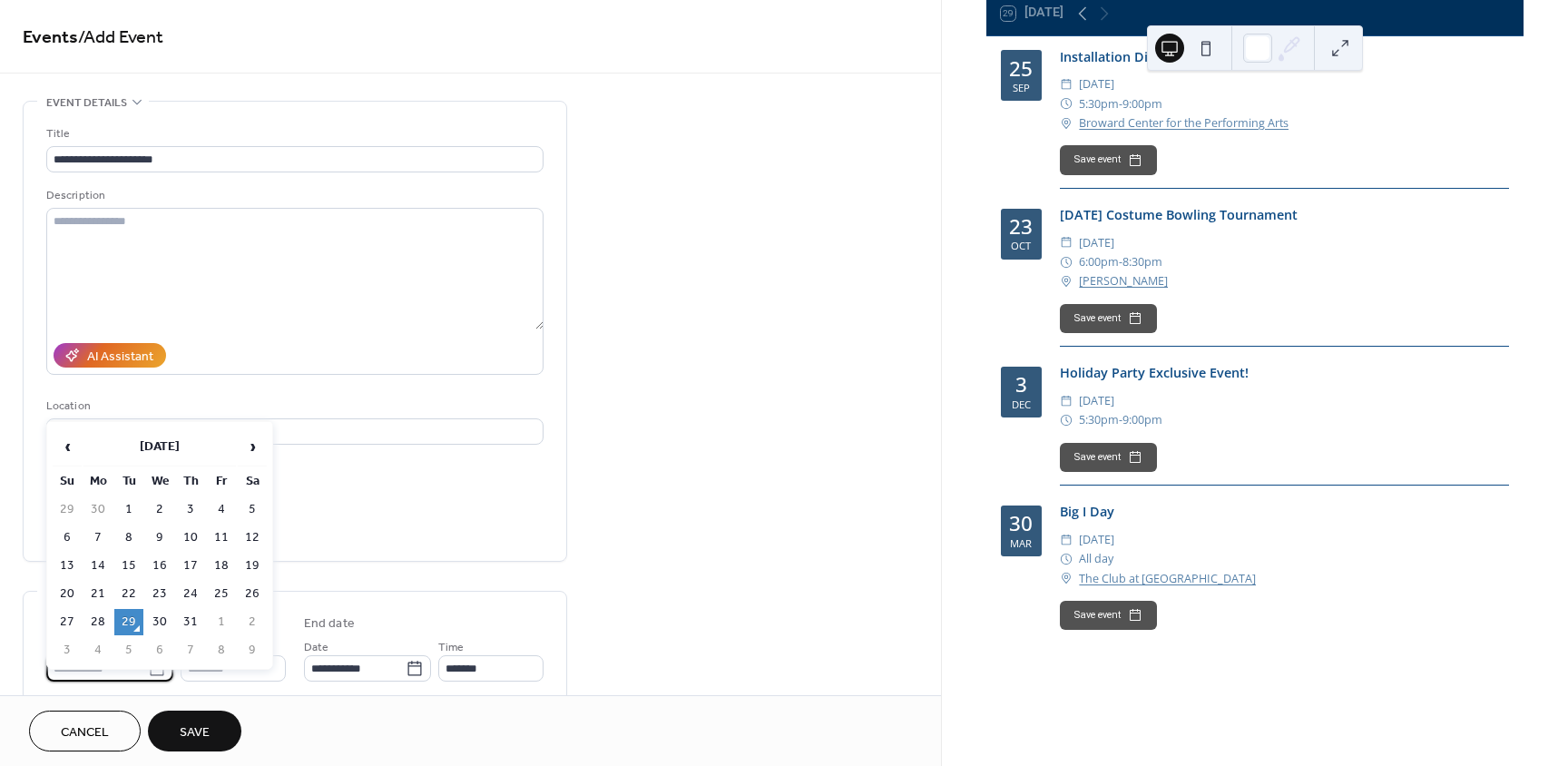 click on "**********" at bounding box center (97, 668) 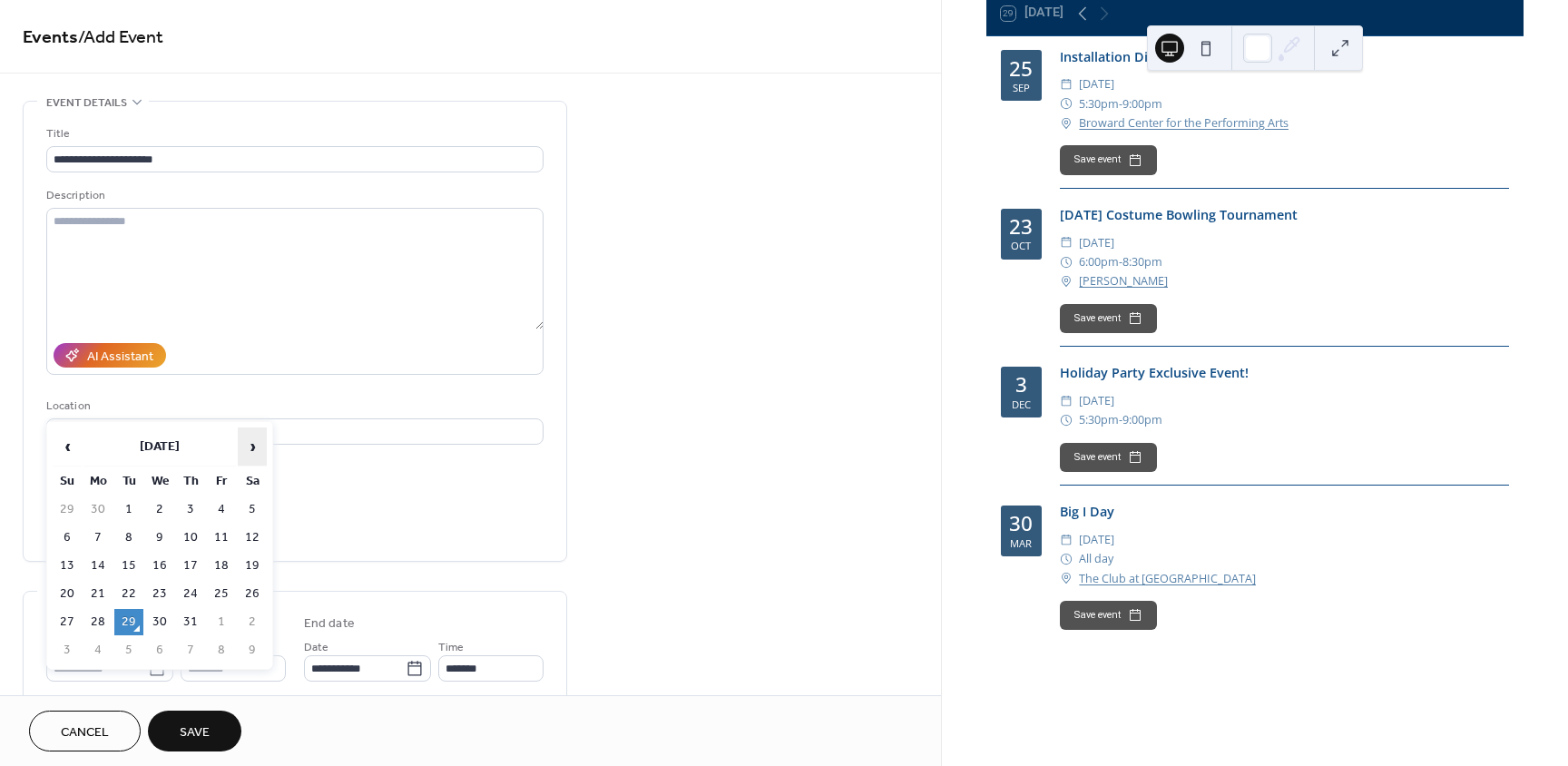 click on "›" at bounding box center [252, 447] 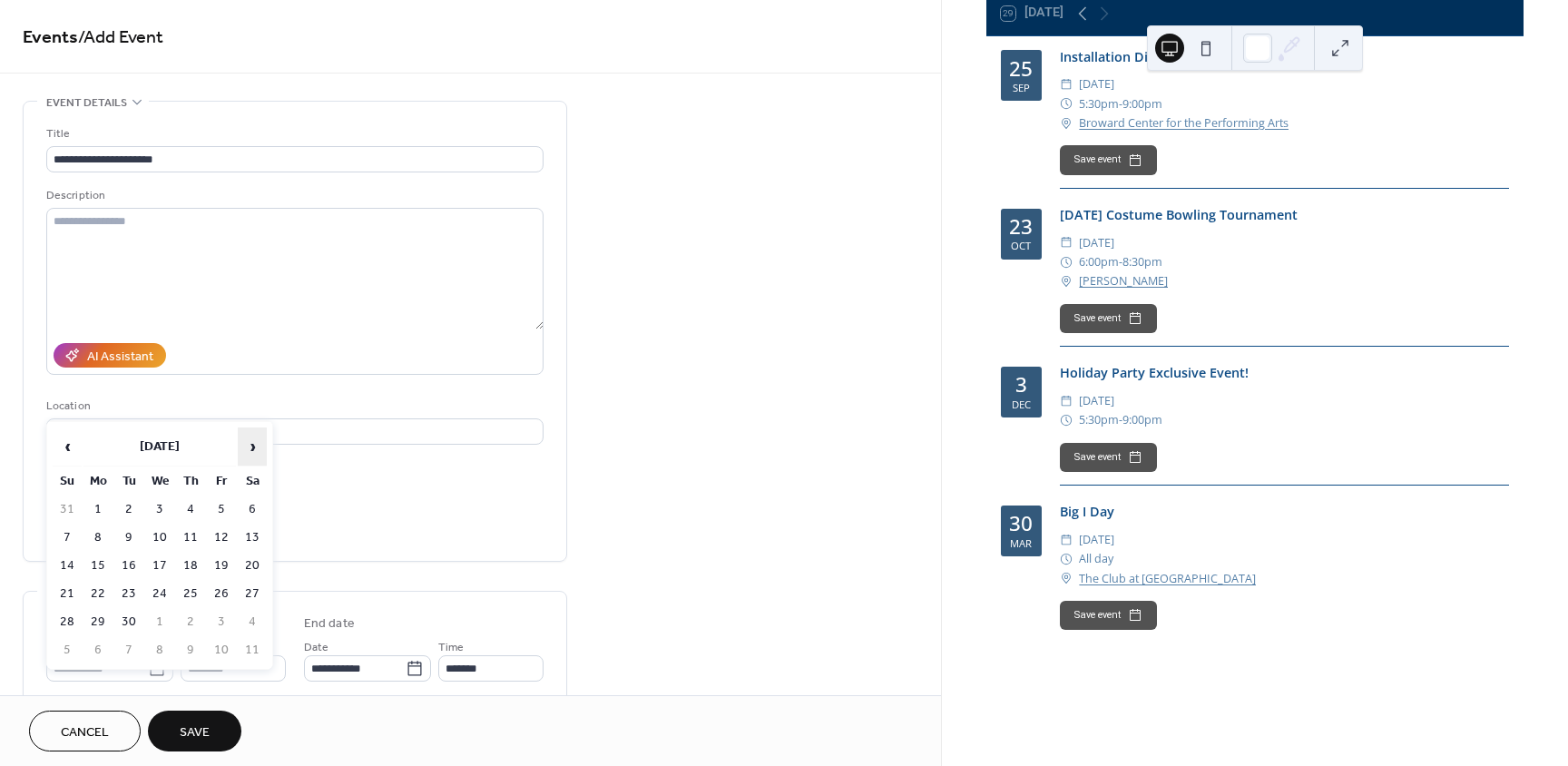 click on "›" at bounding box center [252, 447] 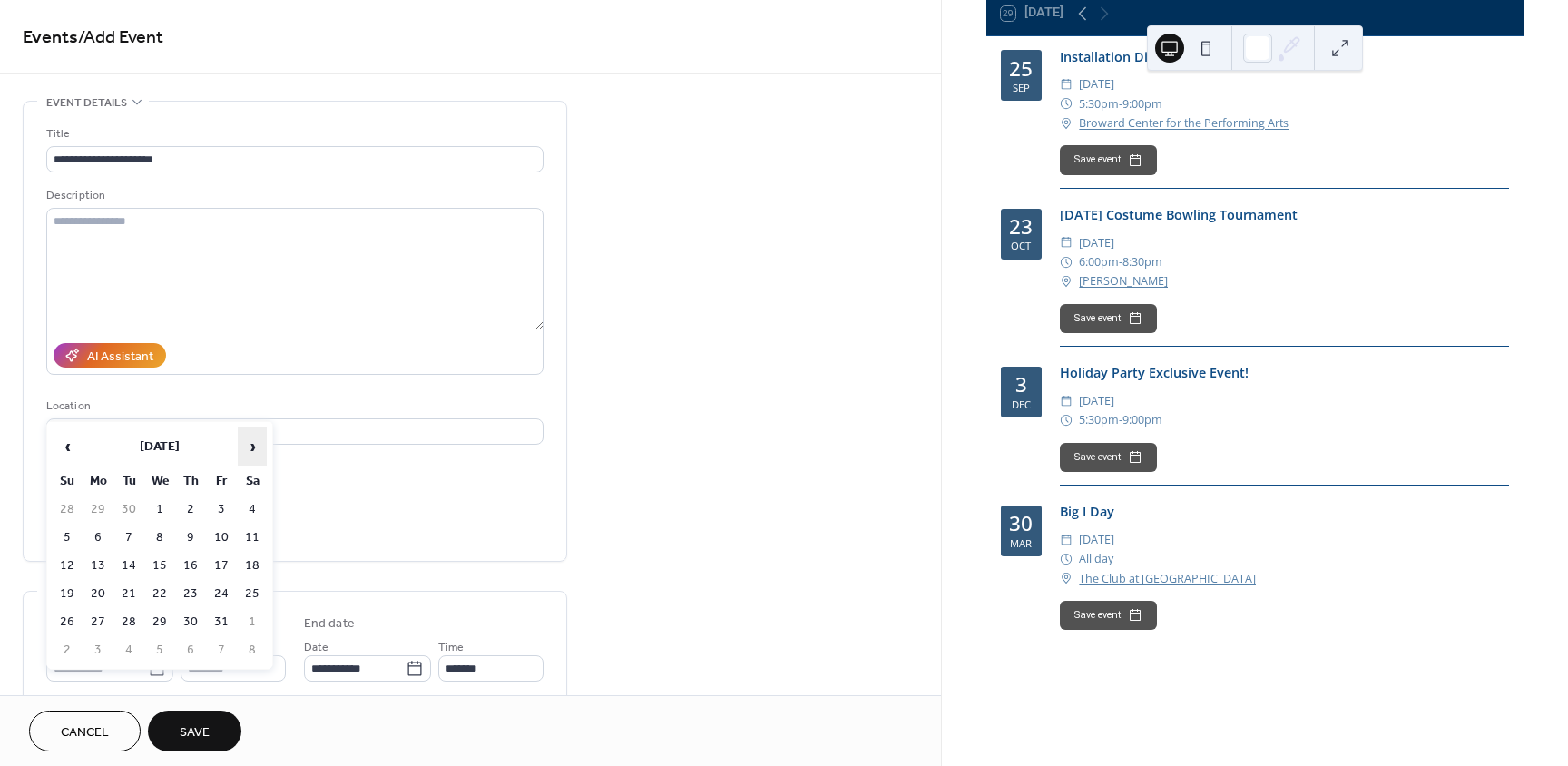 click on "›" at bounding box center (252, 447) 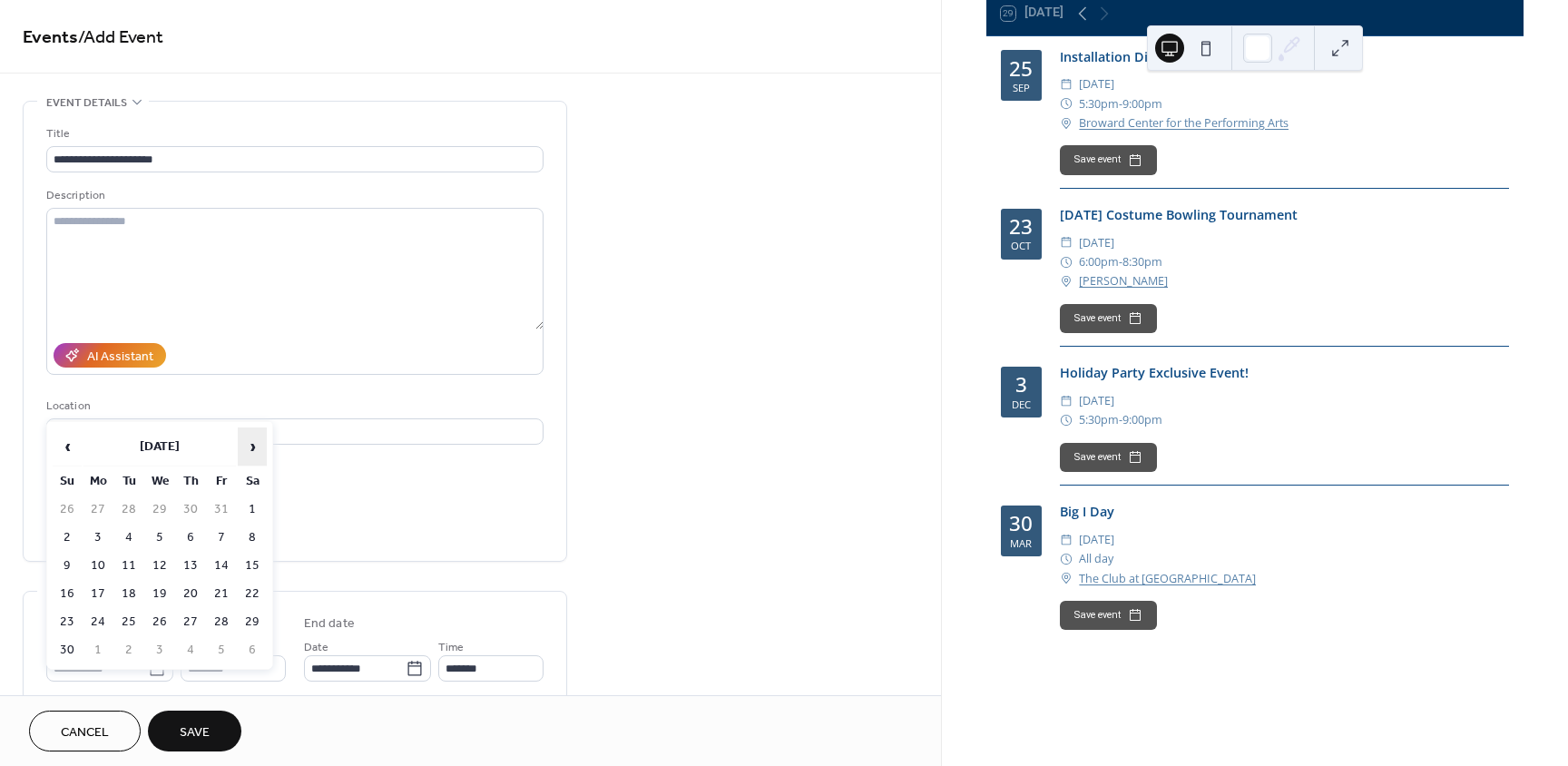 click on "›" at bounding box center [252, 447] 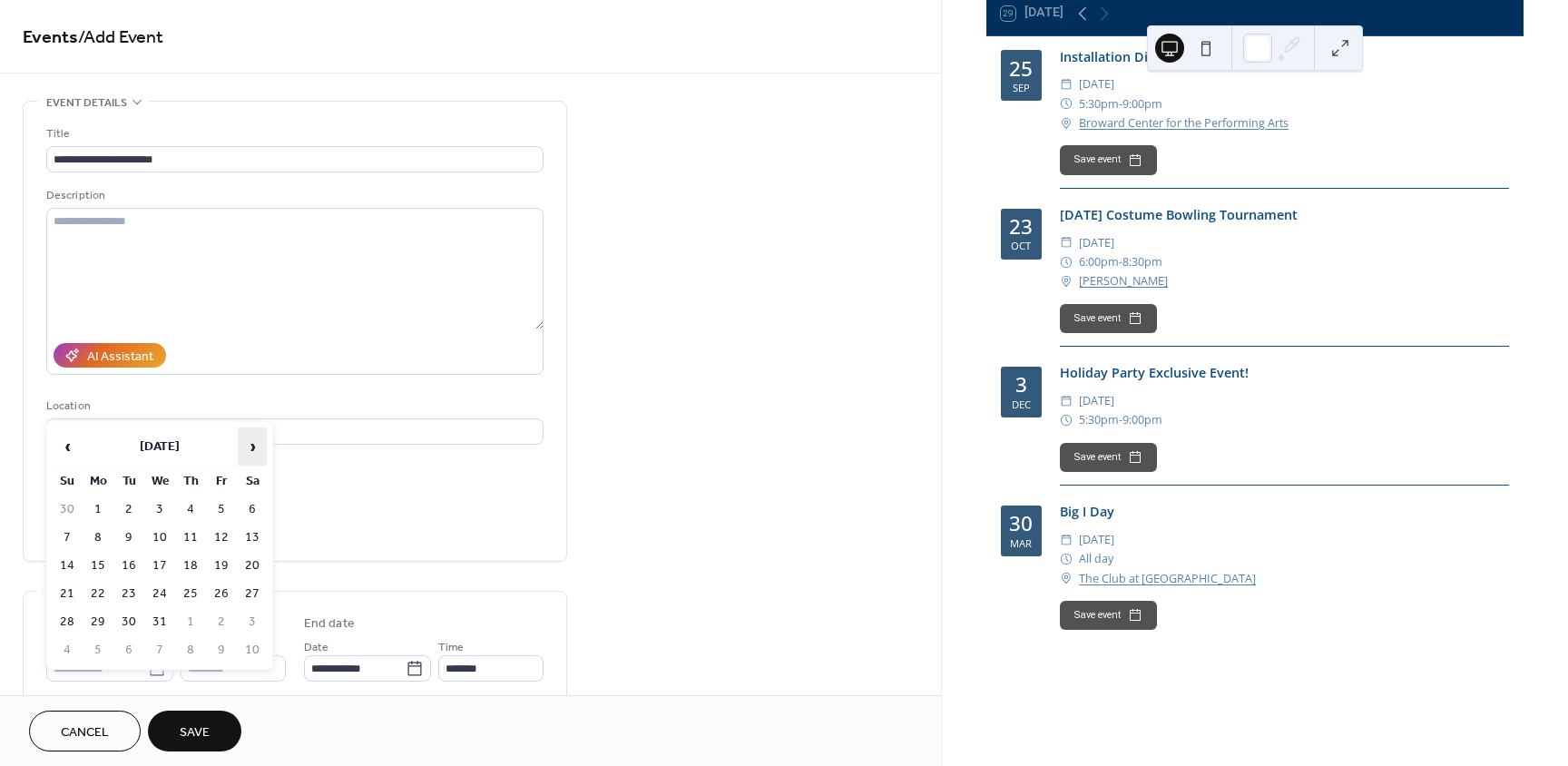 click on "›" at bounding box center (252, 447) 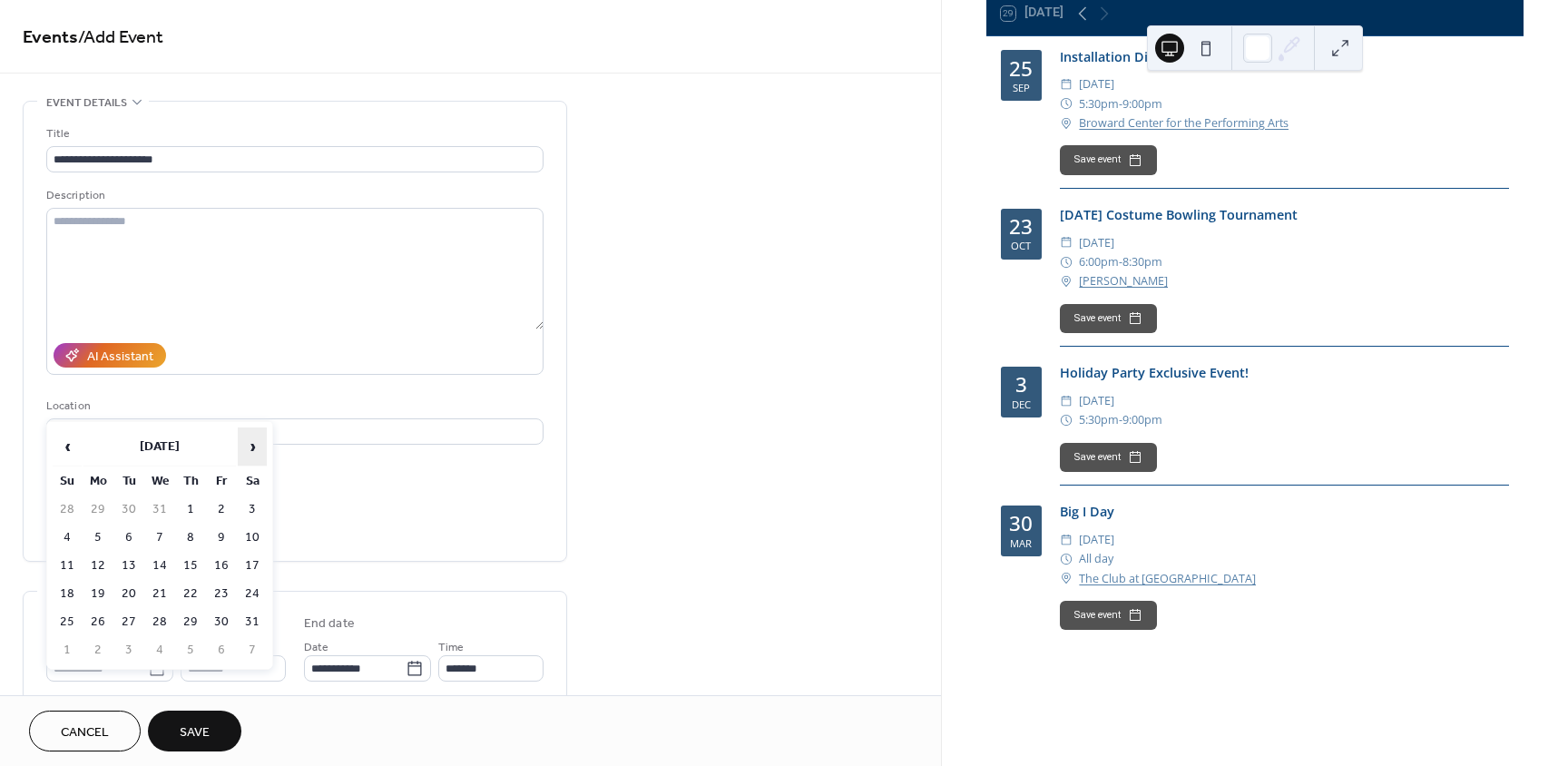 click on "›" at bounding box center (252, 447) 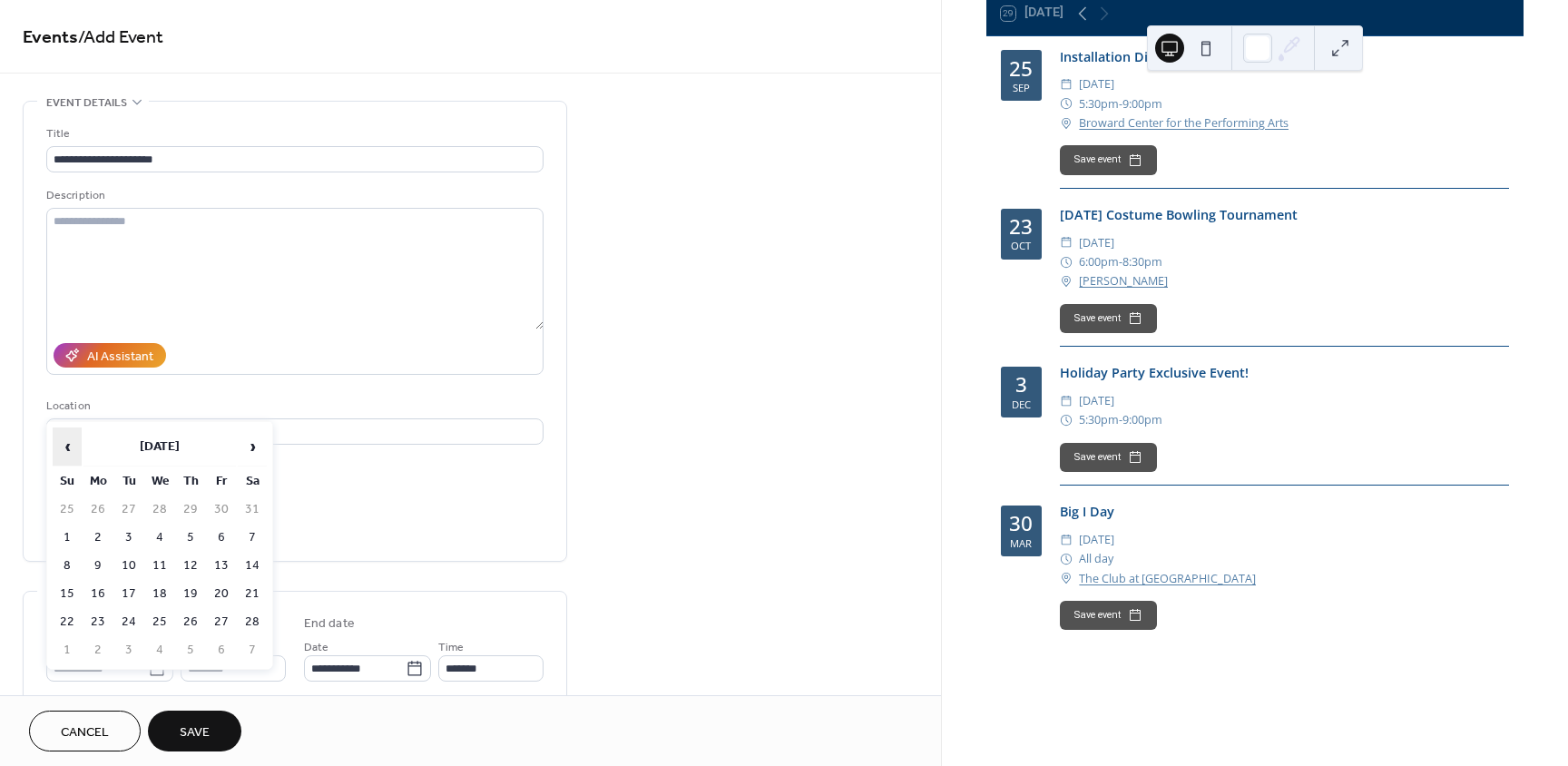 click on "‹" at bounding box center [67, 447] 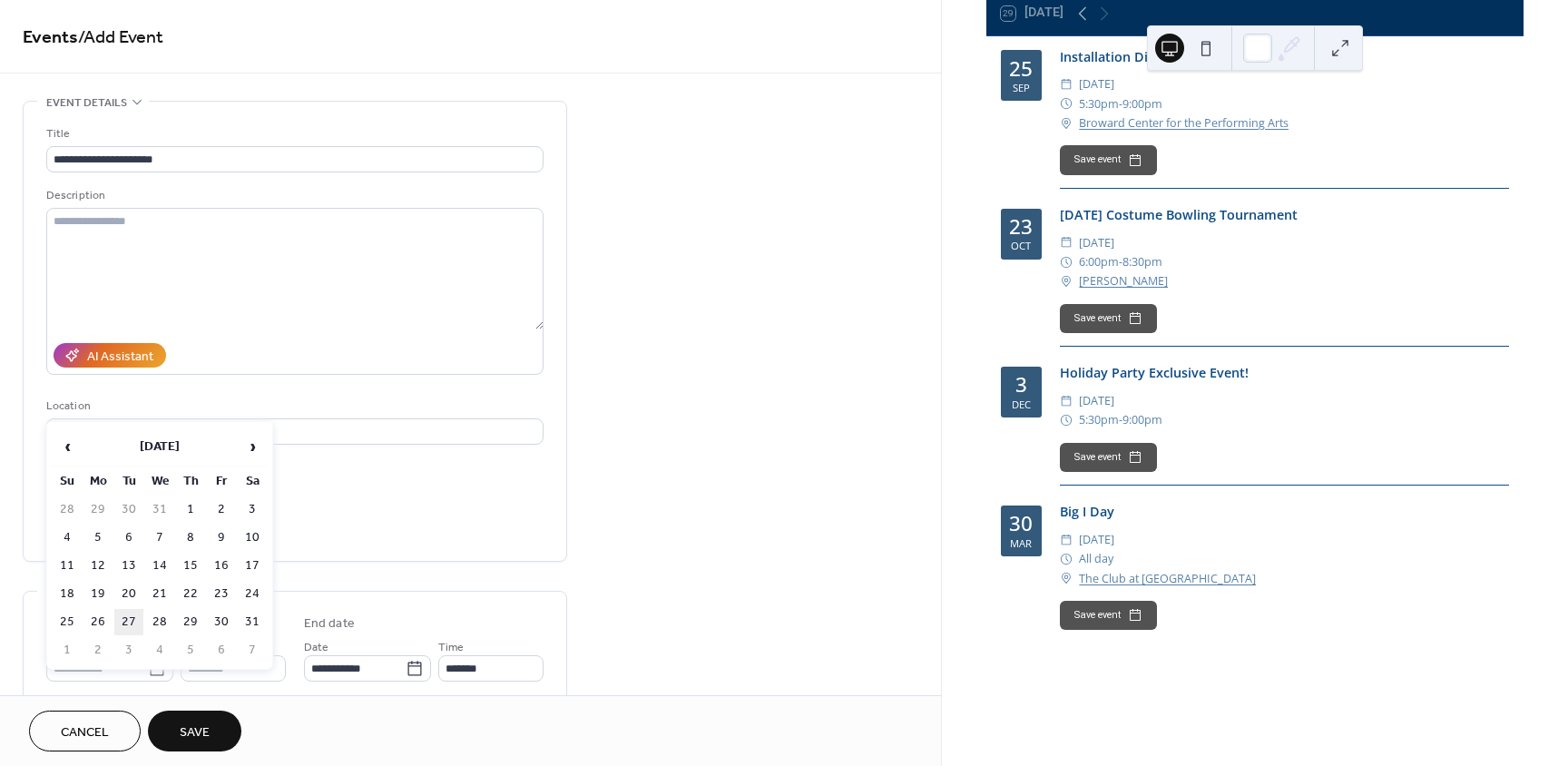 click on "27" at bounding box center (129, 622) 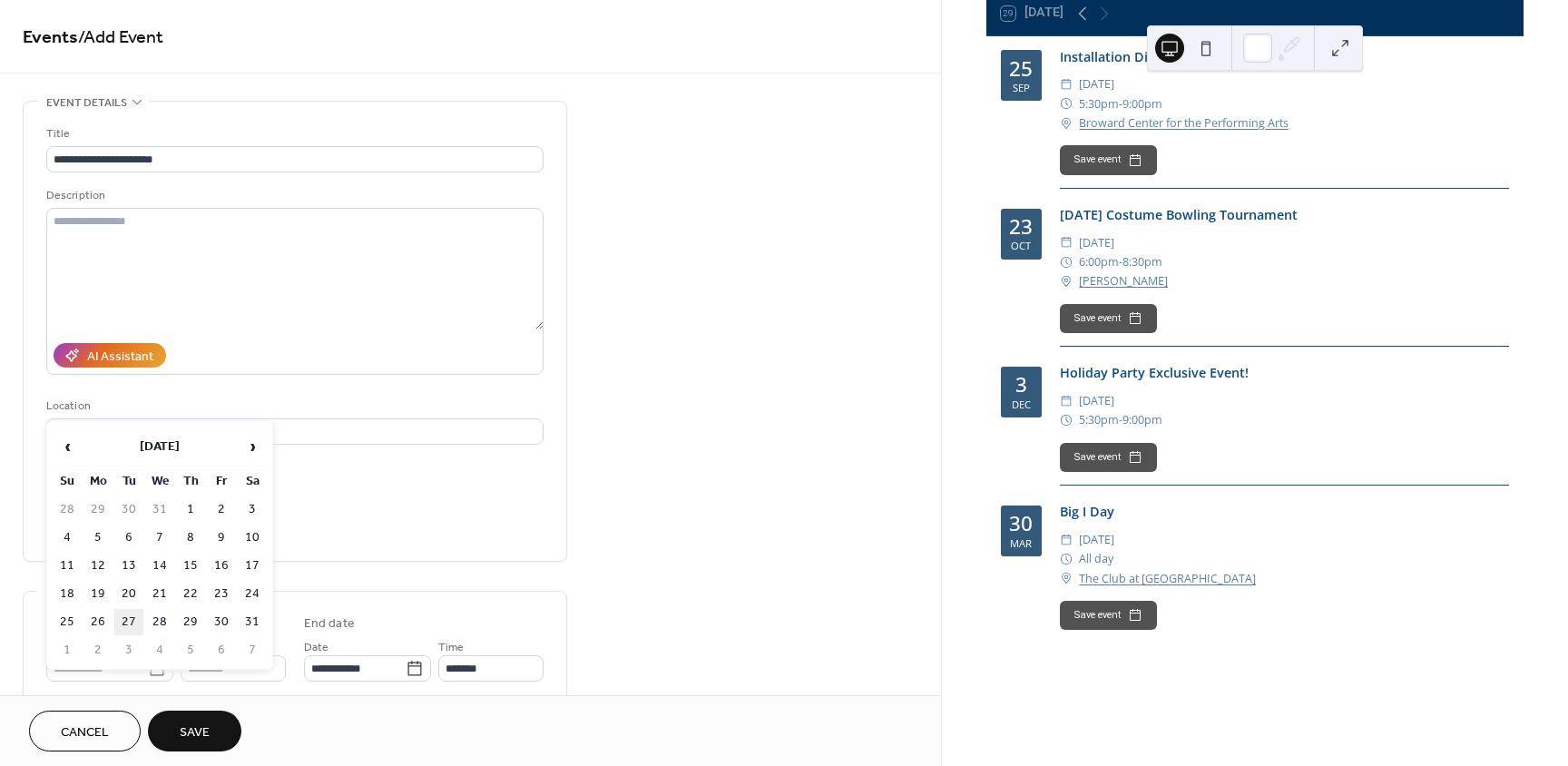 type on "**********" 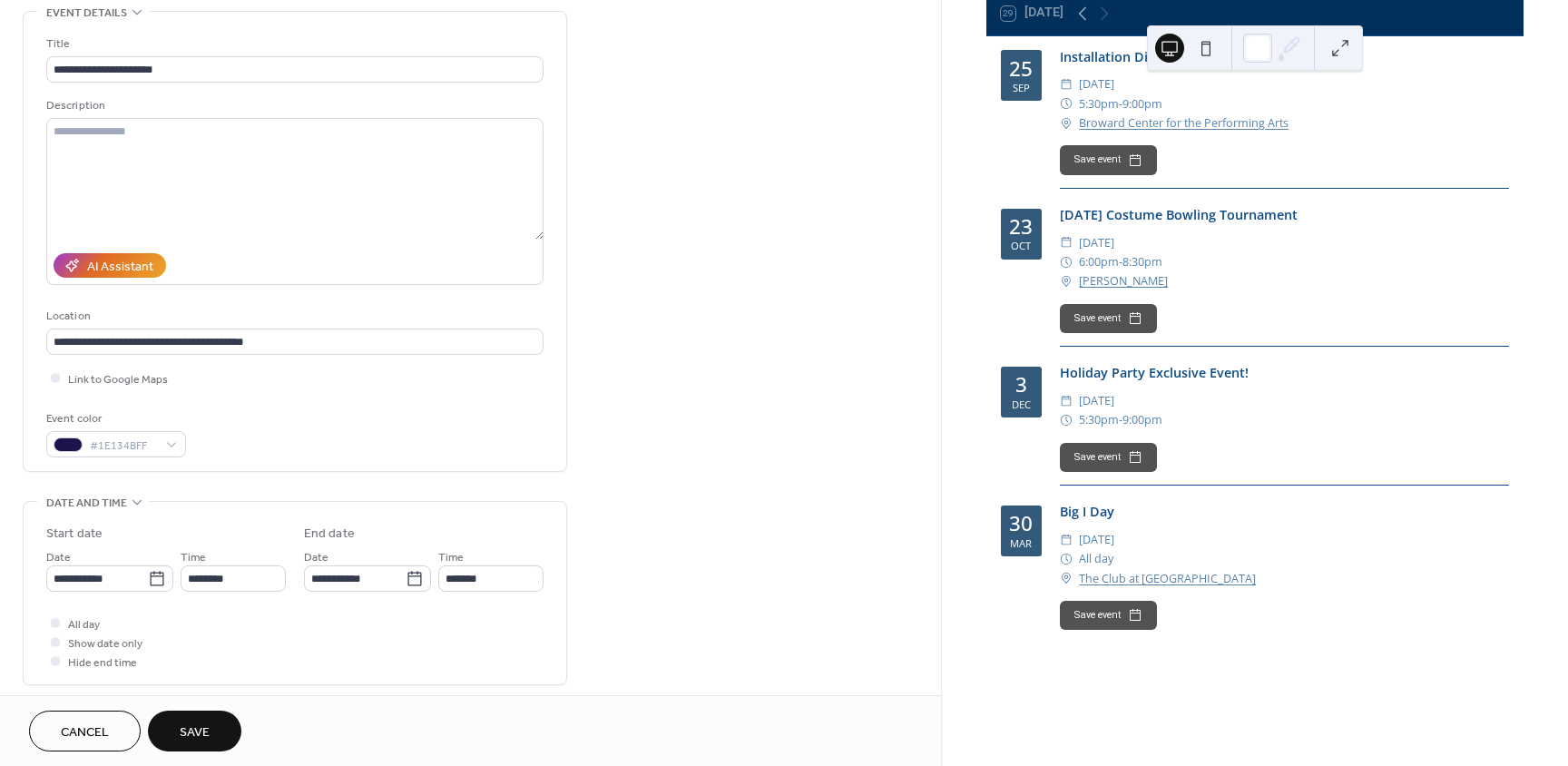 scroll, scrollTop: 91, scrollLeft: 0, axis: vertical 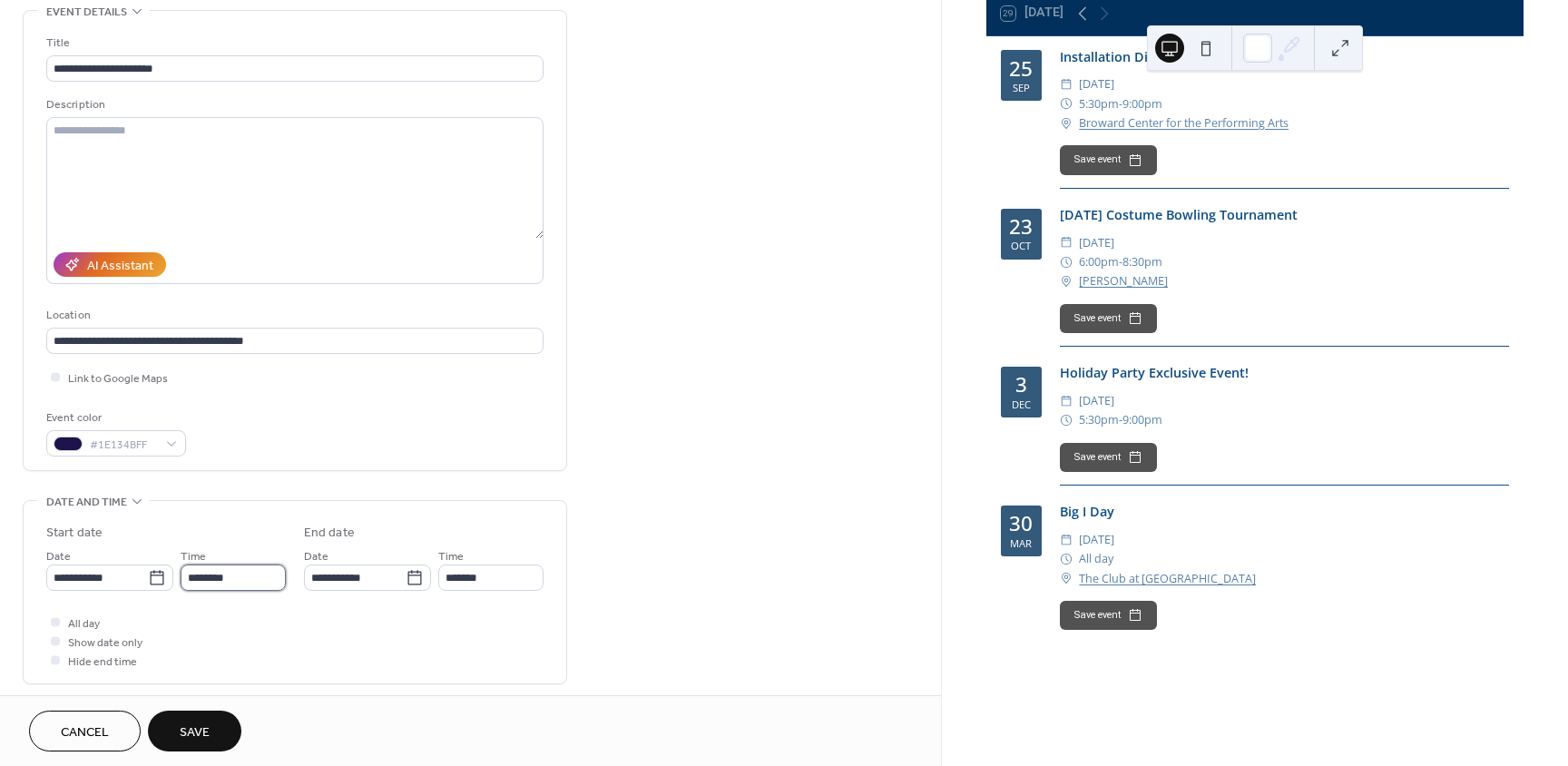 click on "********" at bounding box center (233, 577) 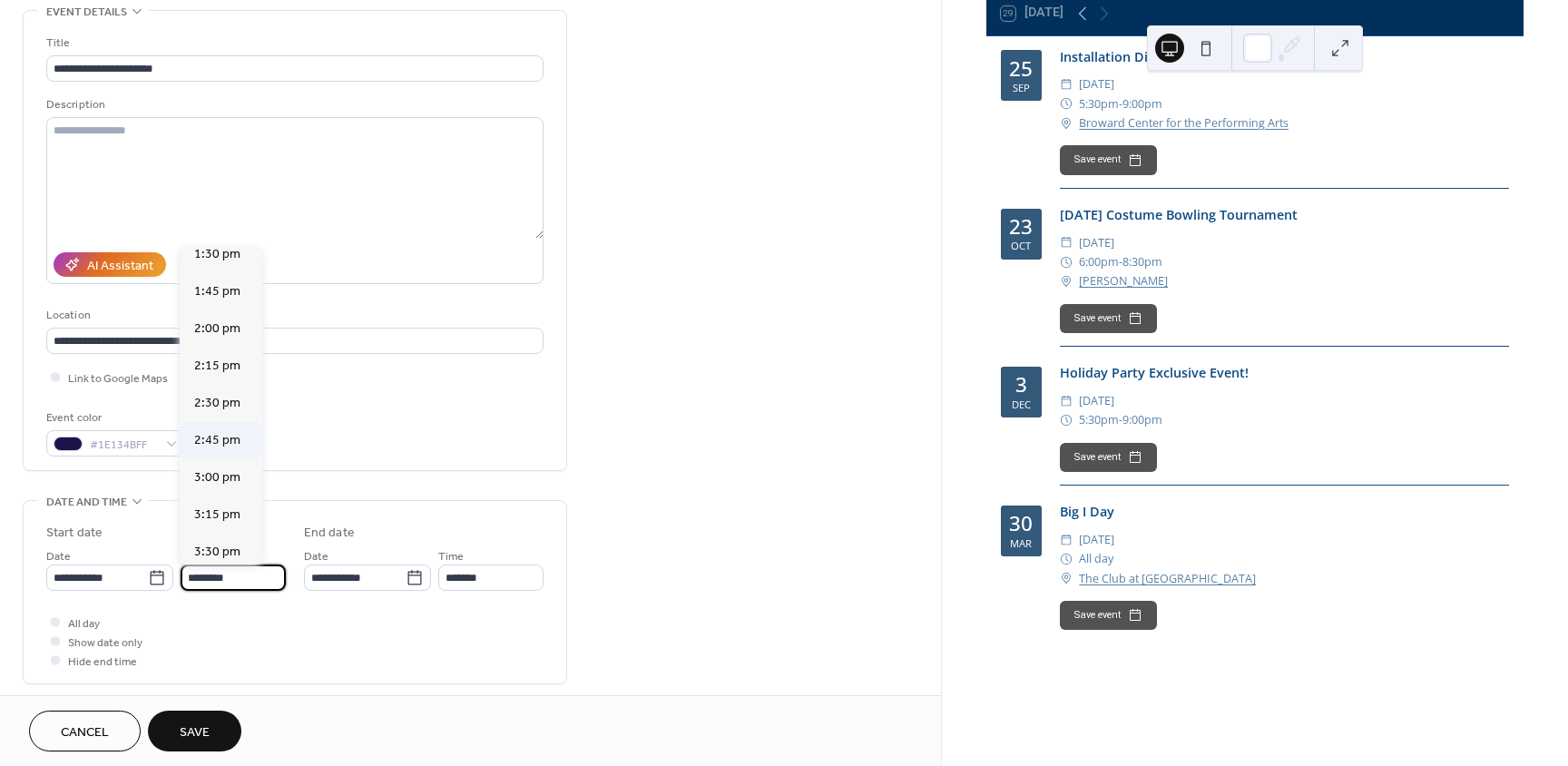 scroll, scrollTop: 2149, scrollLeft: 0, axis: vertical 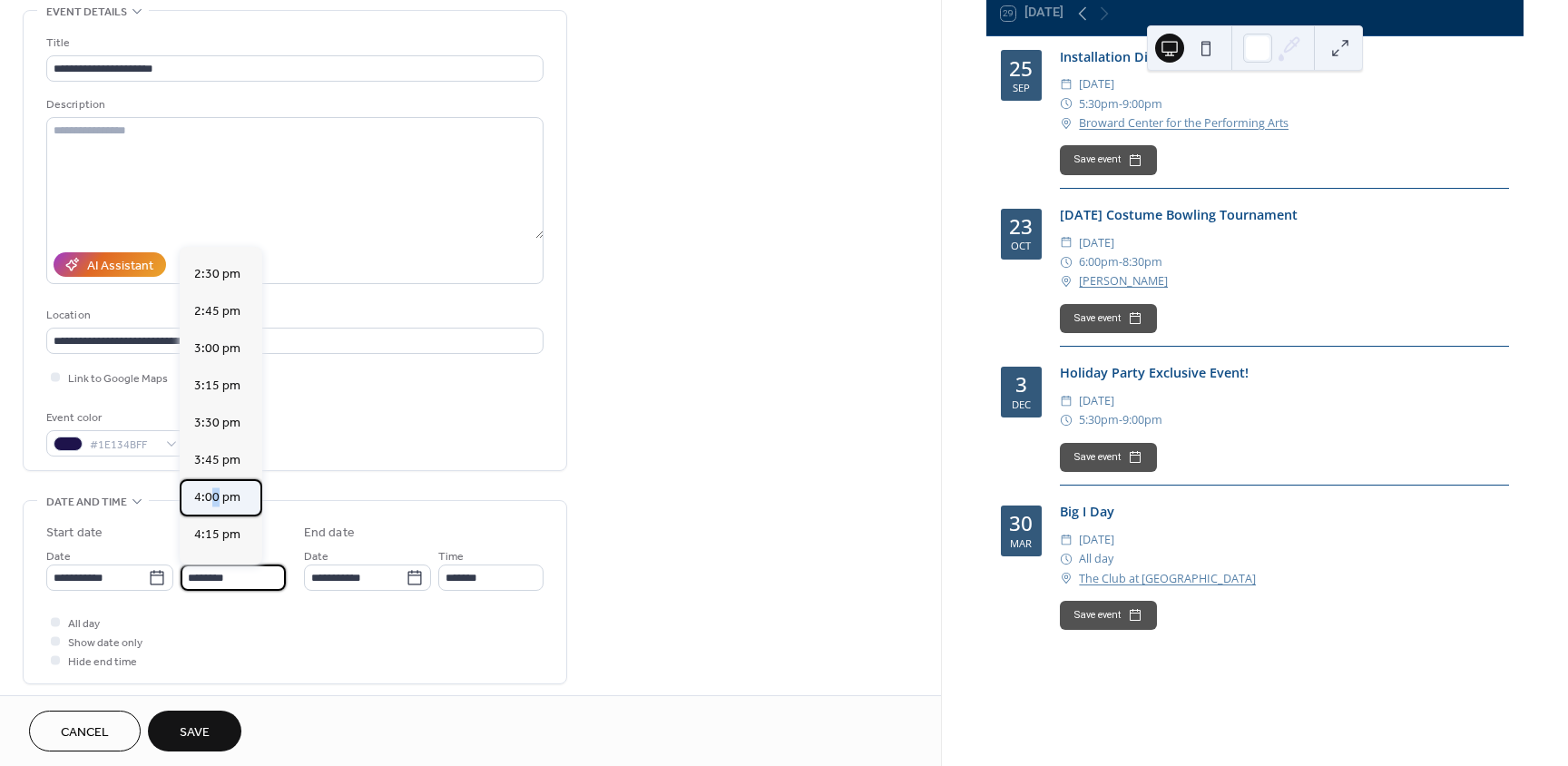 click on "4:00 pm" at bounding box center (217, 497) 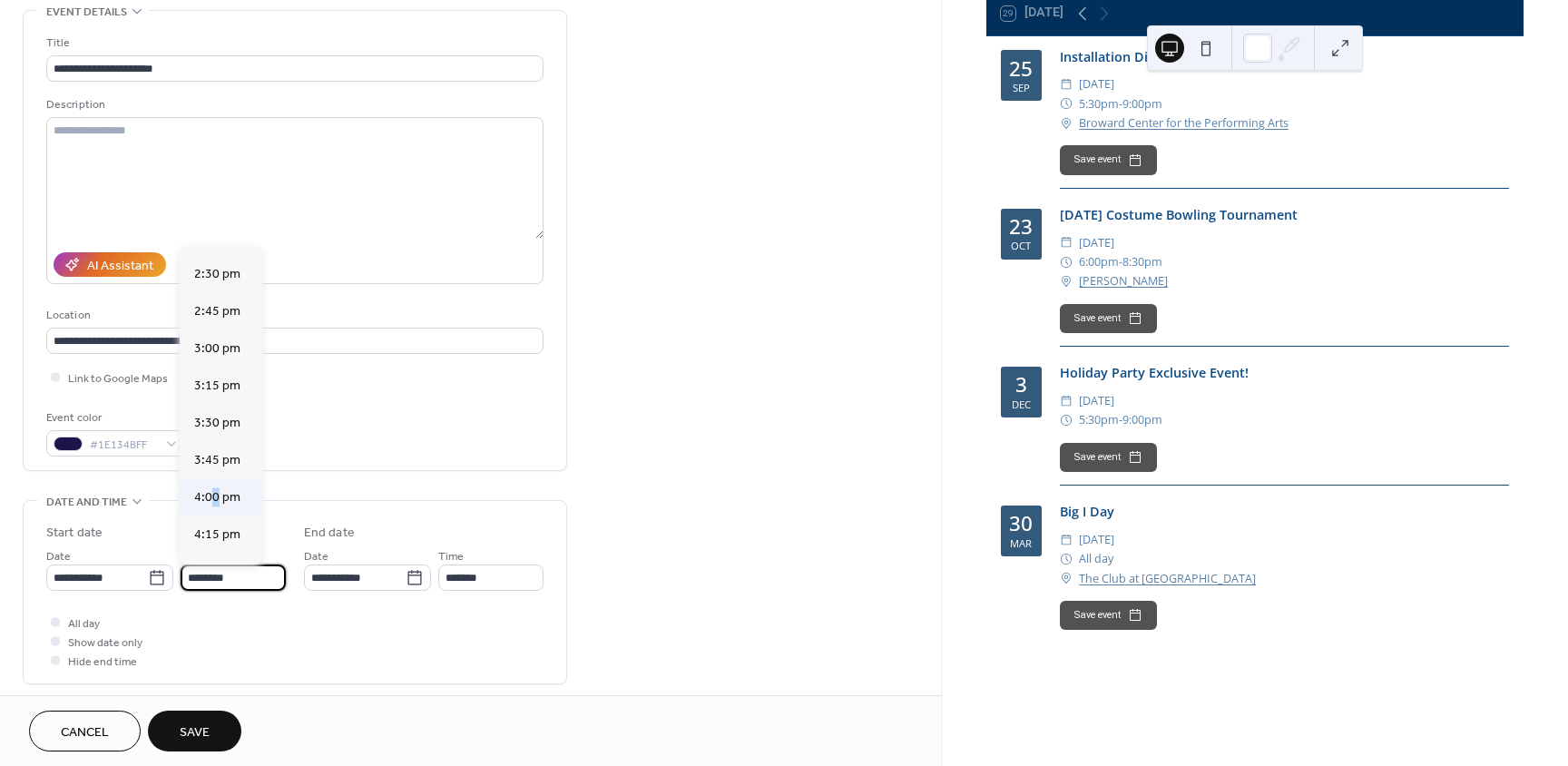 type on "*******" 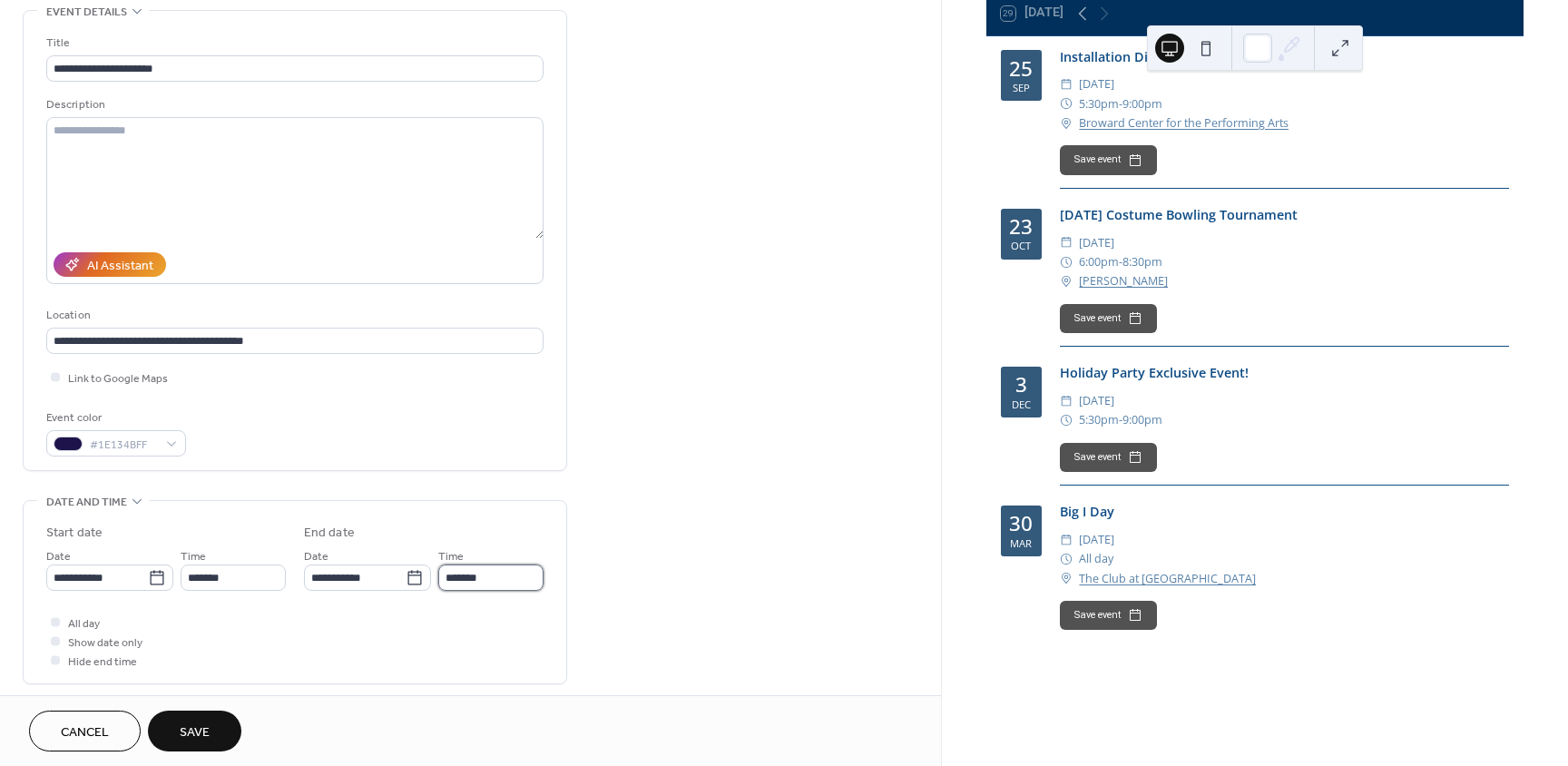 click on "*******" at bounding box center [491, 577] 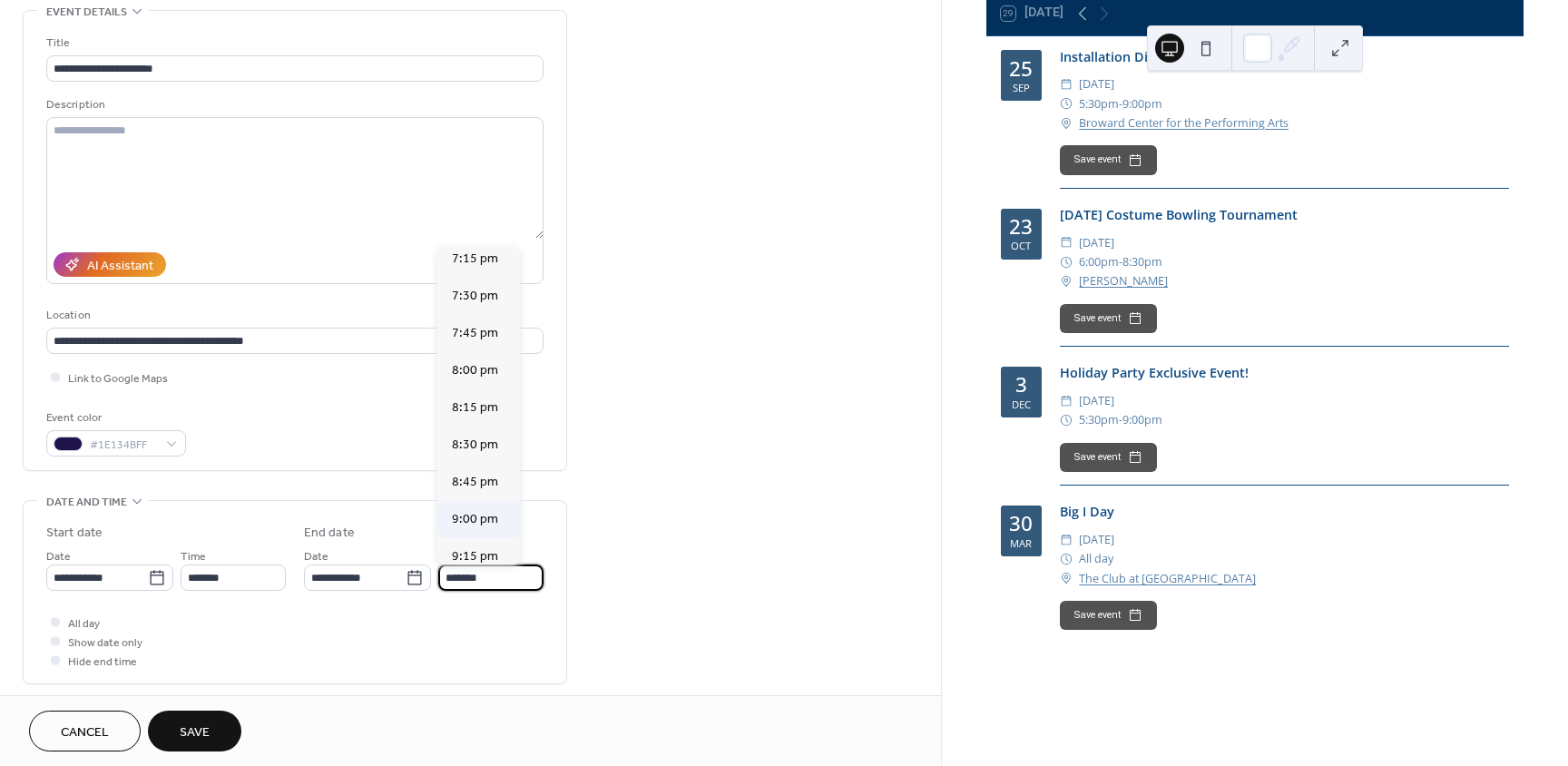 scroll, scrollTop: 454, scrollLeft: 0, axis: vertical 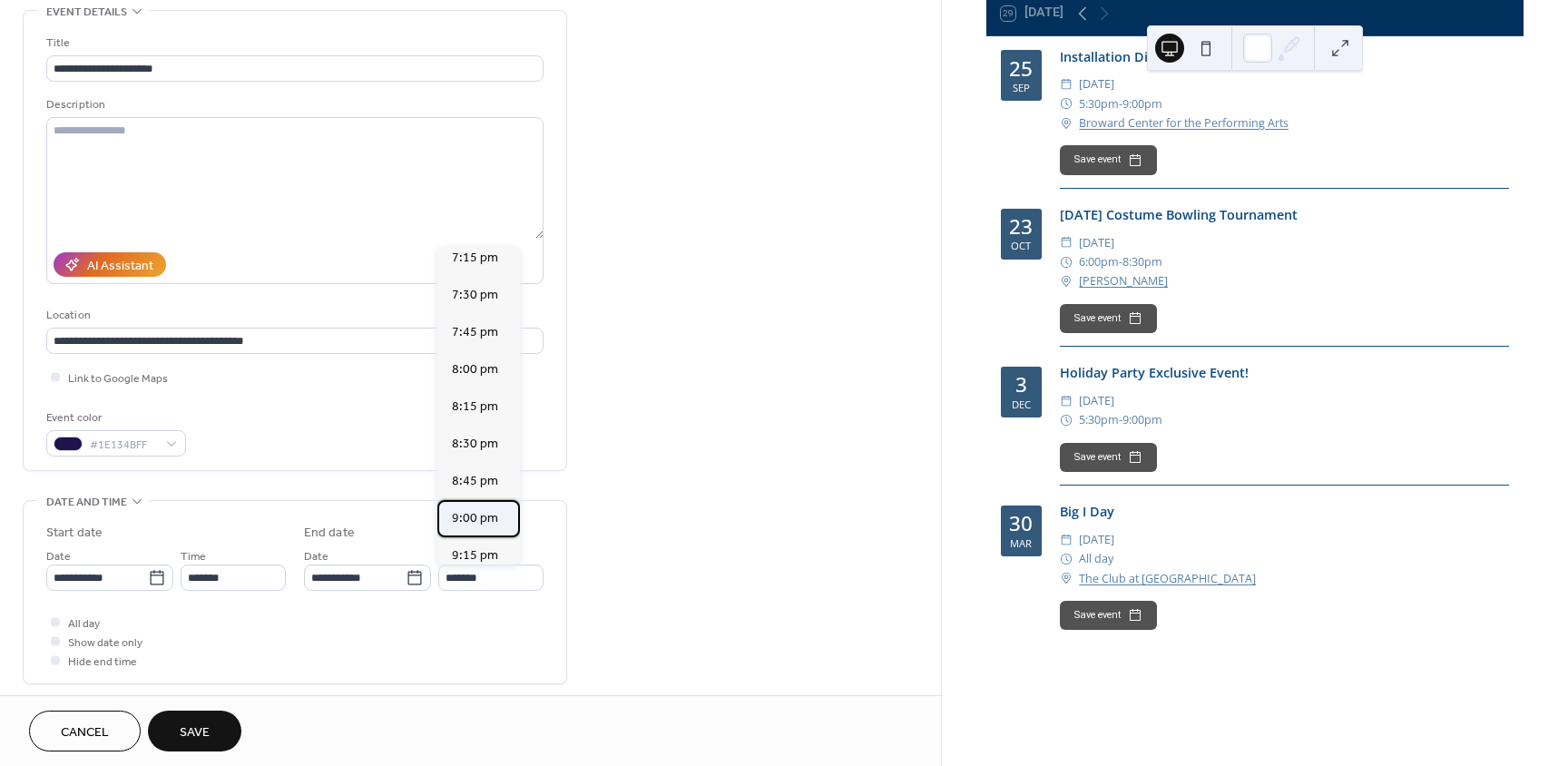 click on "9:00 pm" at bounding box center [475, 518] 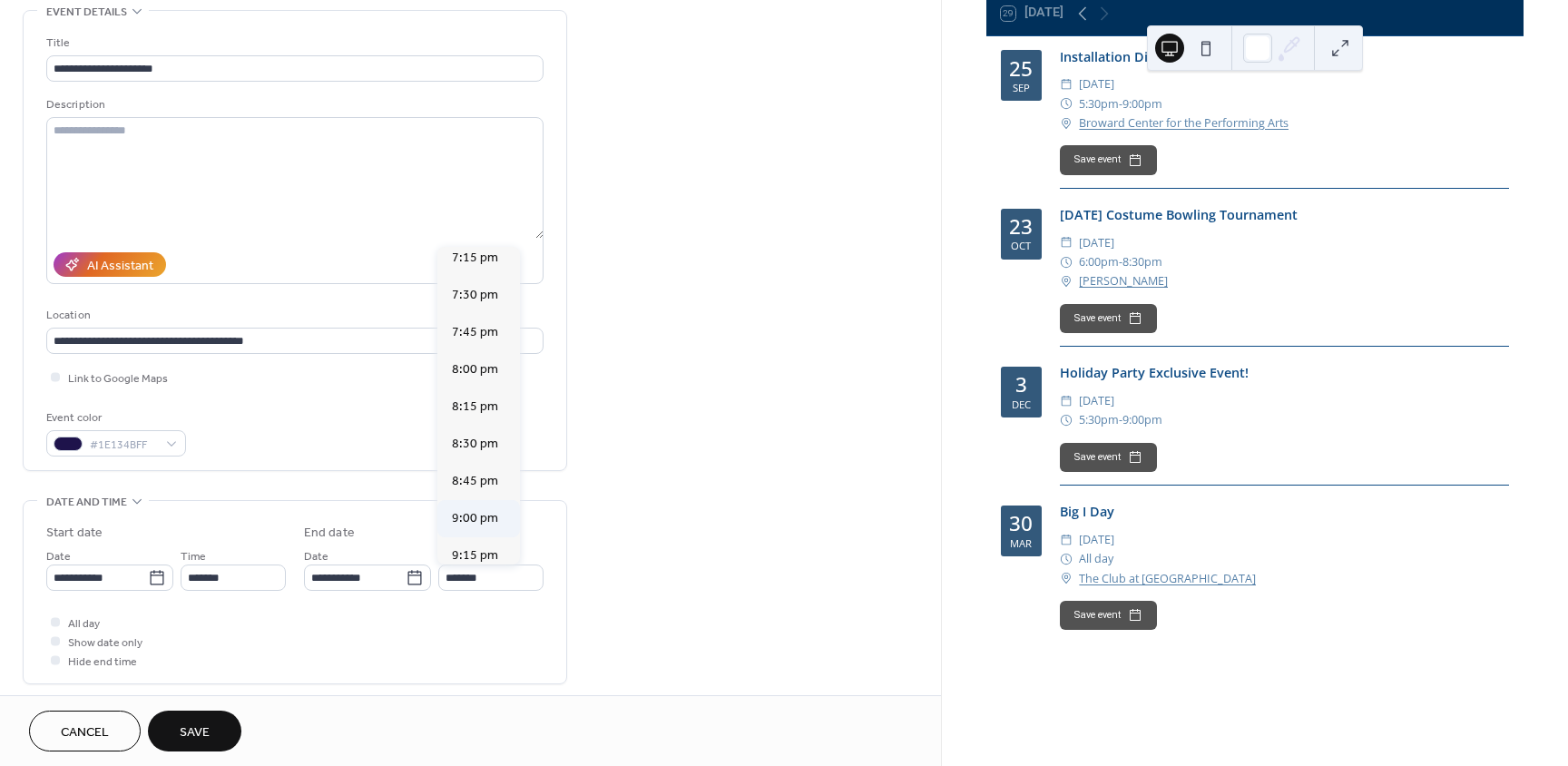 type on "*******" 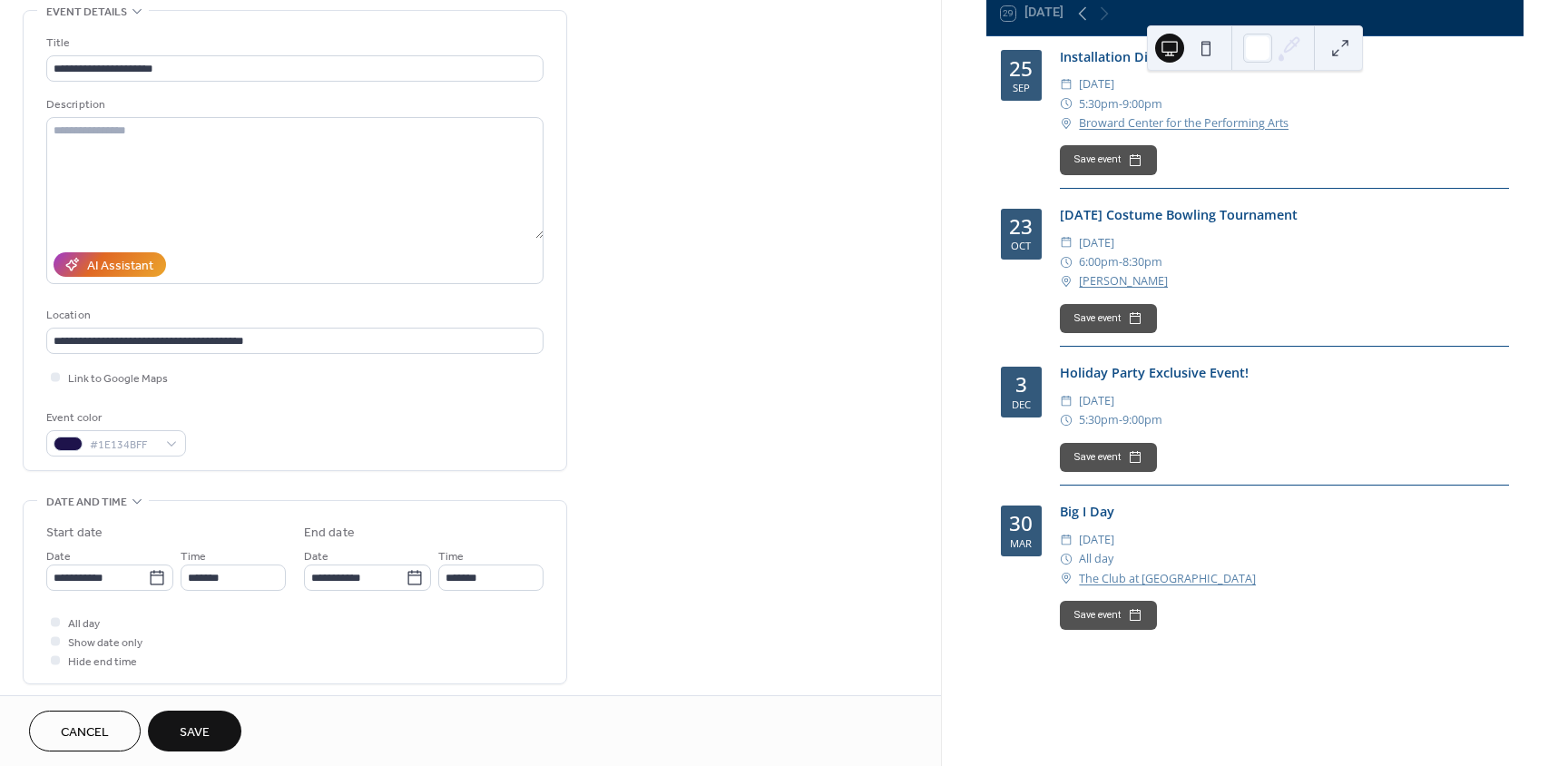 click on "Save" at bounding box center [194, 732] 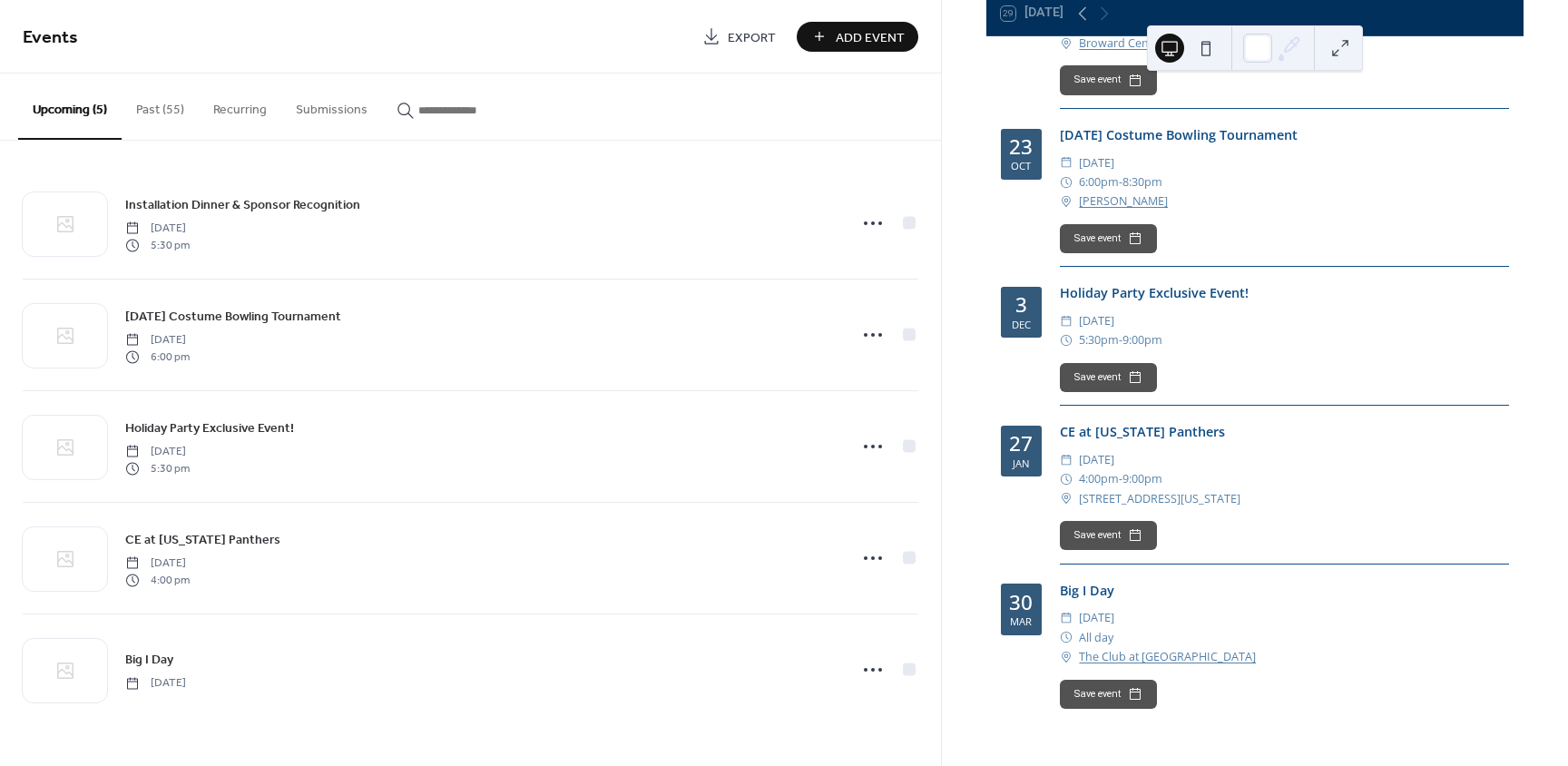 scroll, scrollTop: 91, scrollLeft: 0, axis: vertical 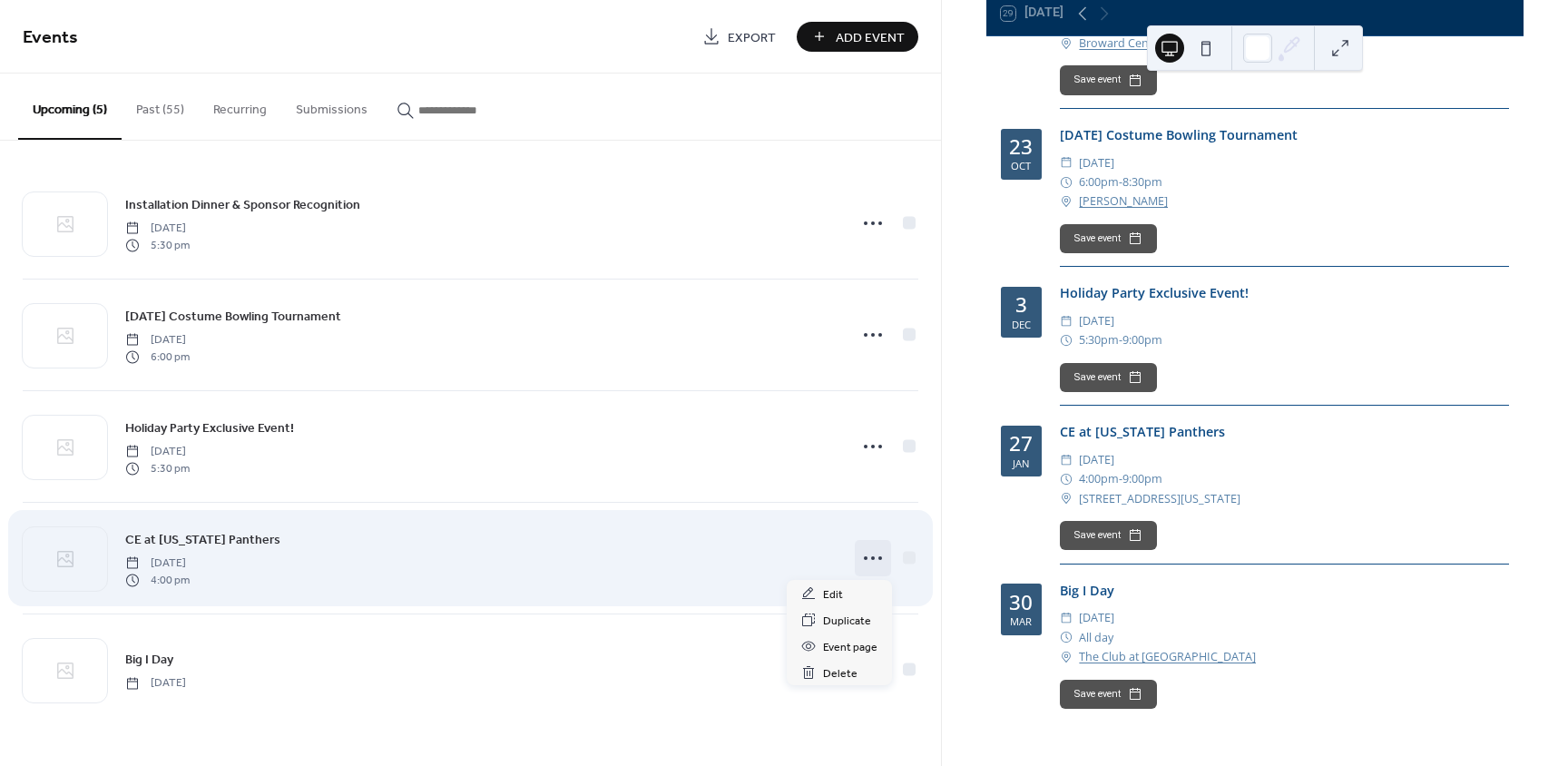 click 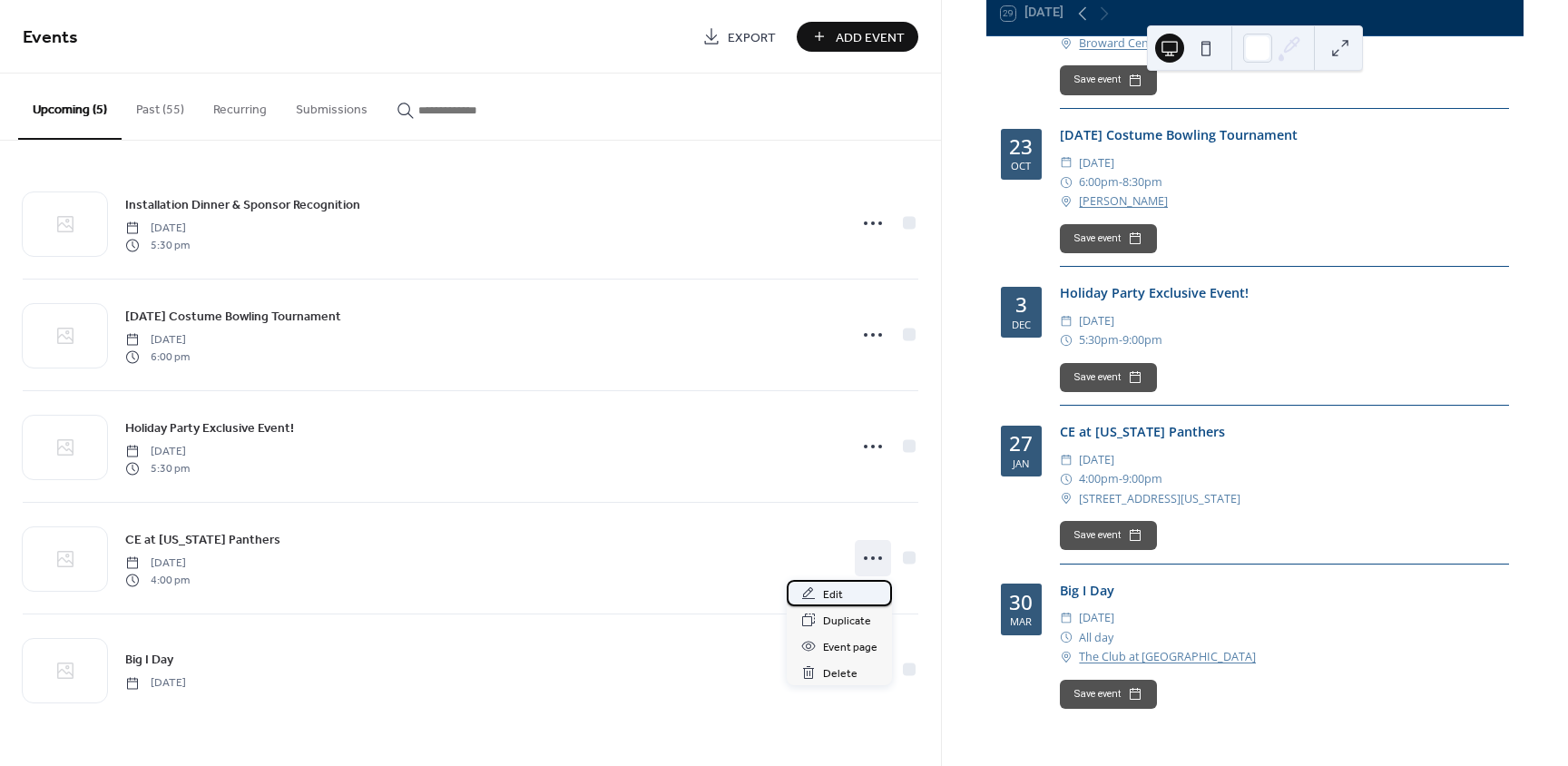 click on "Edit" at bounding box center [833, 594] 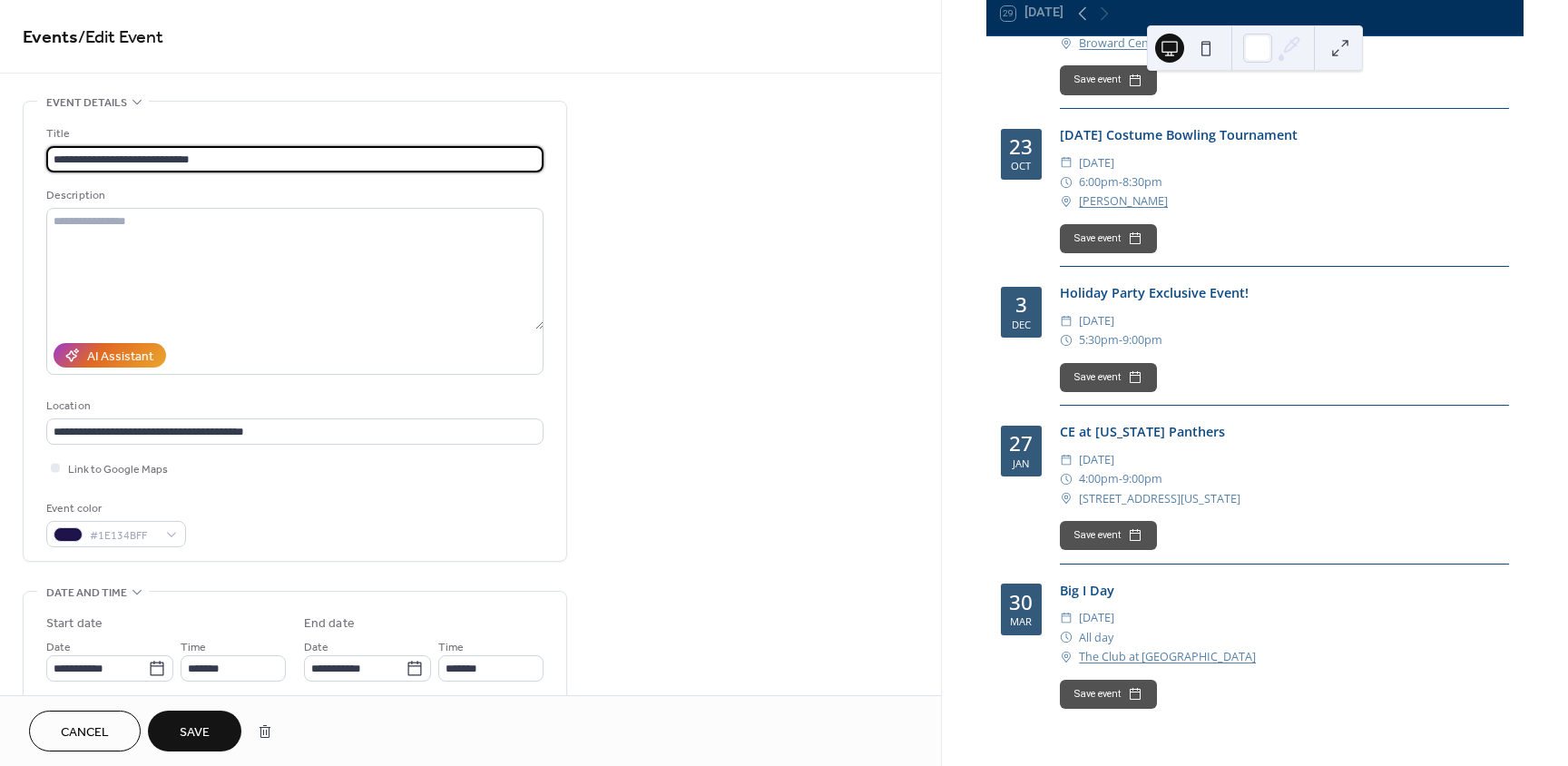 drag, startPoint x: 162, startPoint y: 156, endPoint x: 254, endPoint y: 155, distance: 92.0054 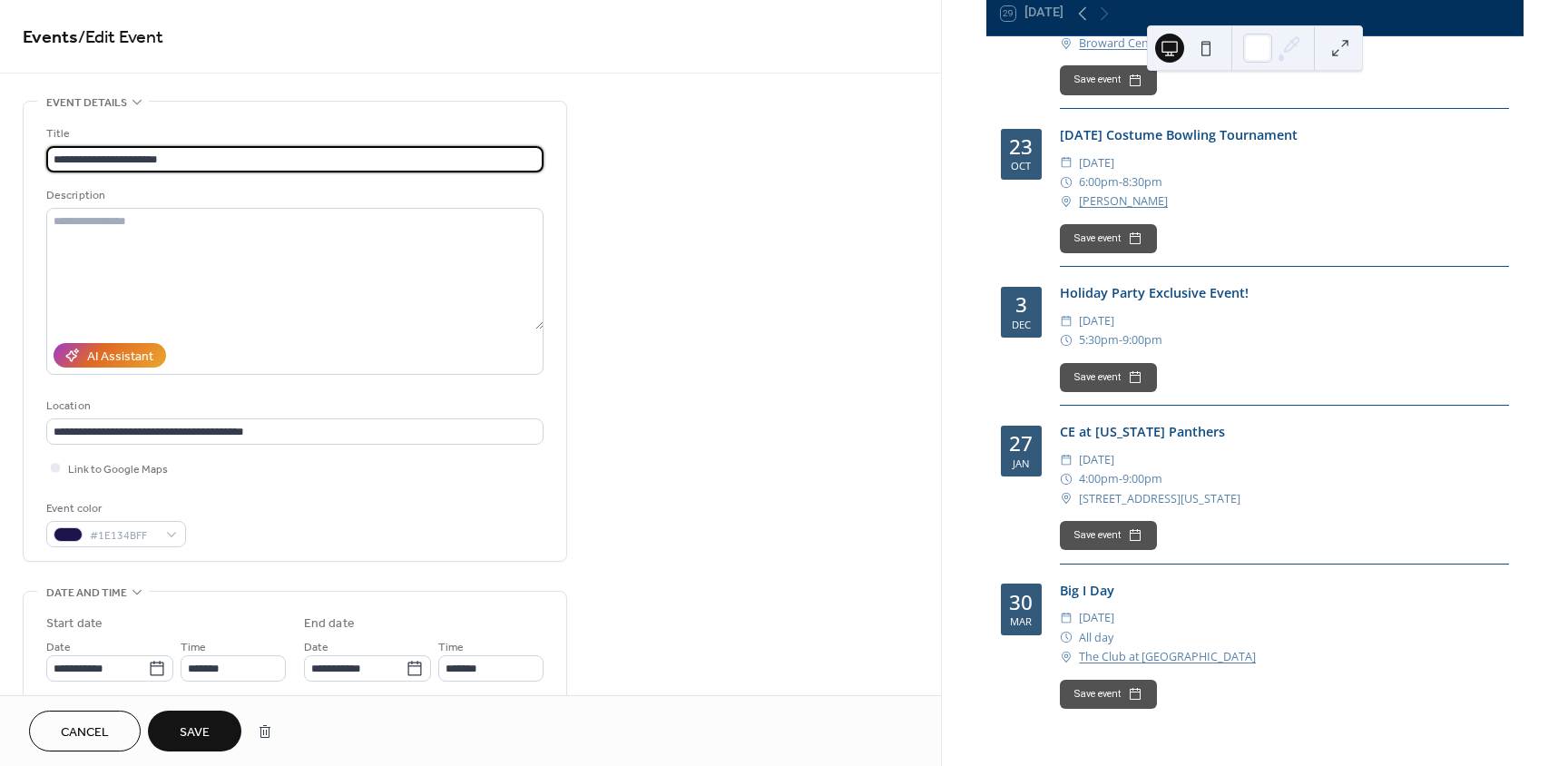 type on "**********" 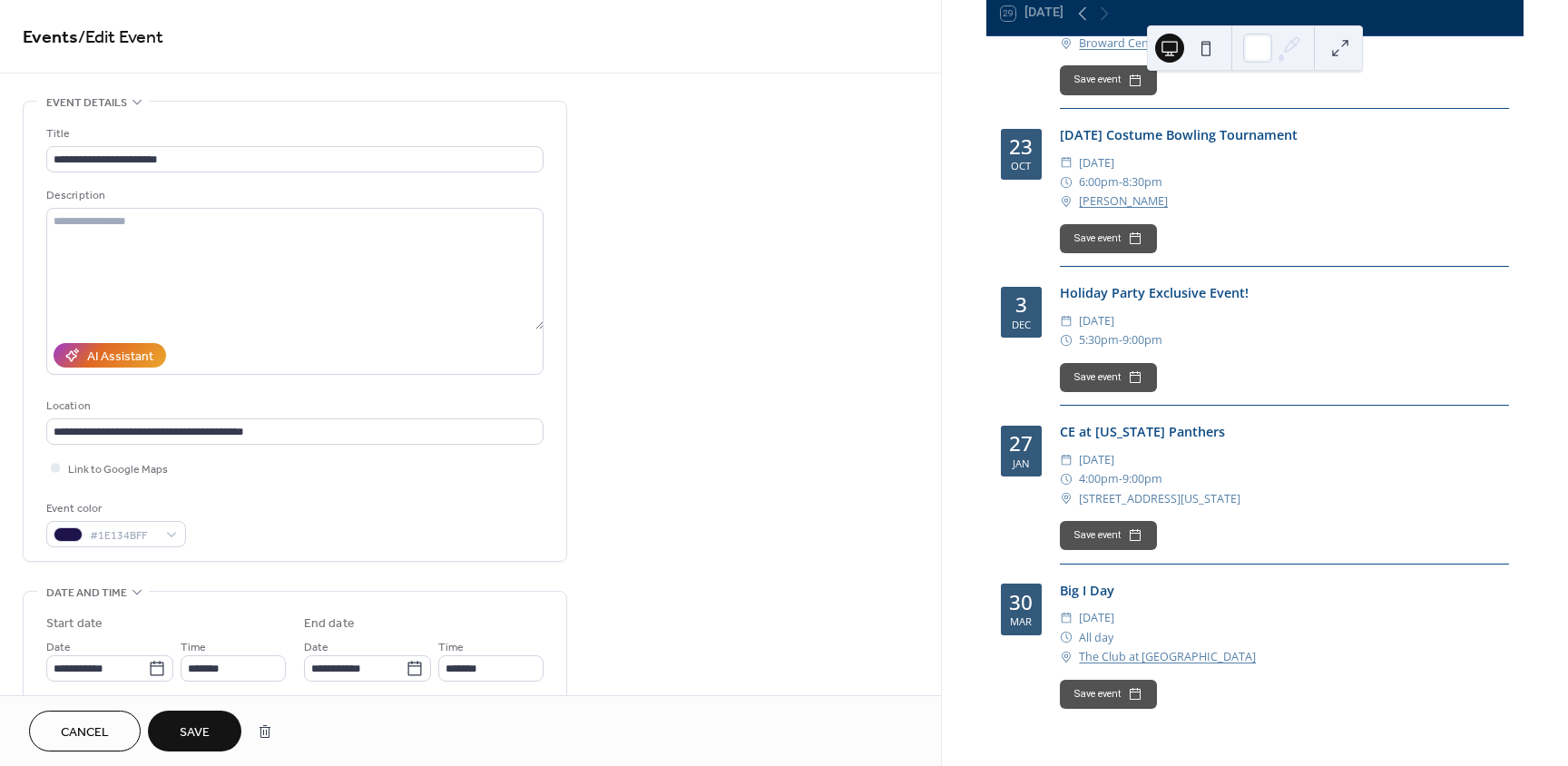 click on "Save" at bounding box center [194, 732] 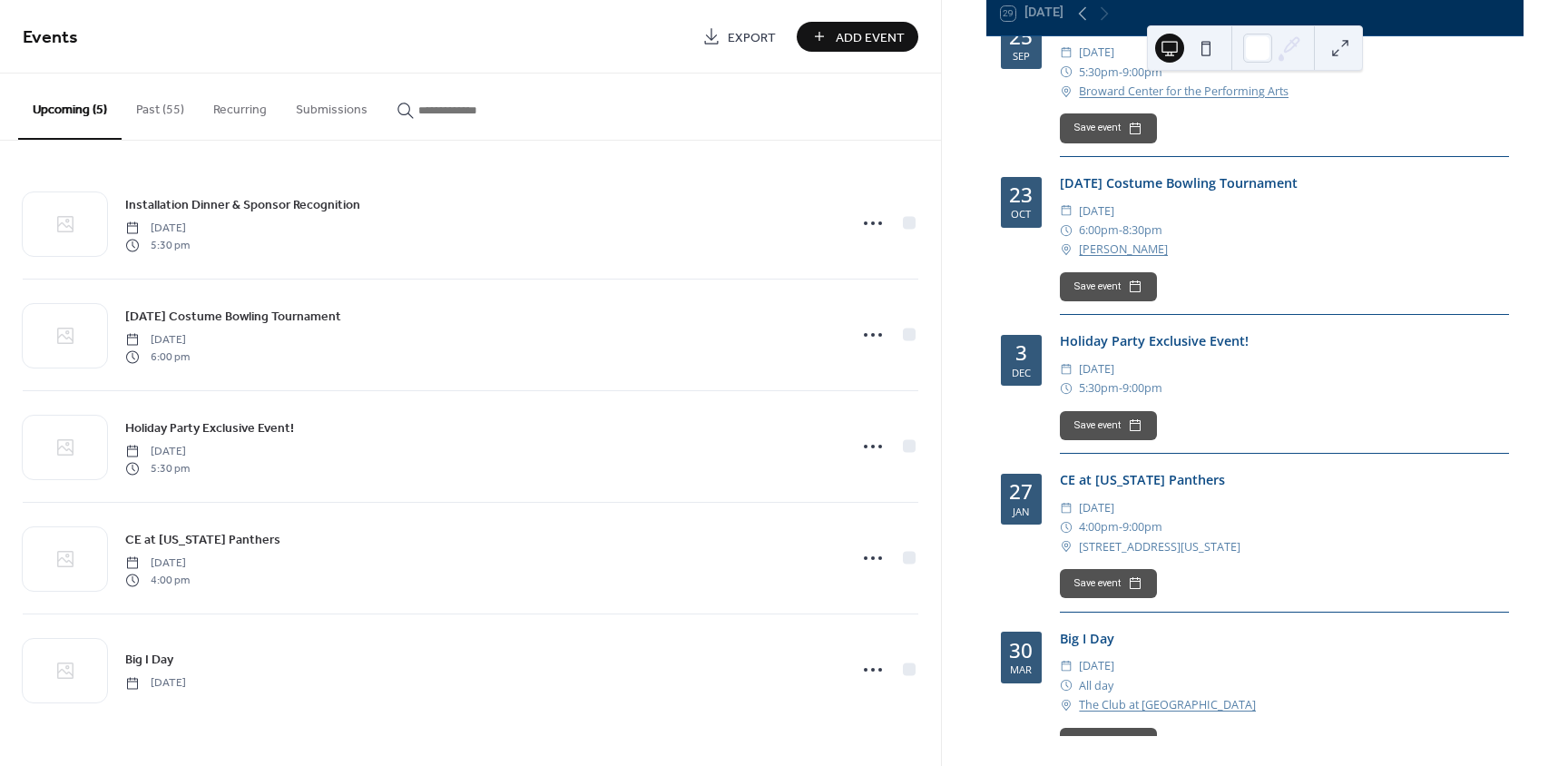 scroll, scrollTop: 0, scrollLeft: 0, axis: both 